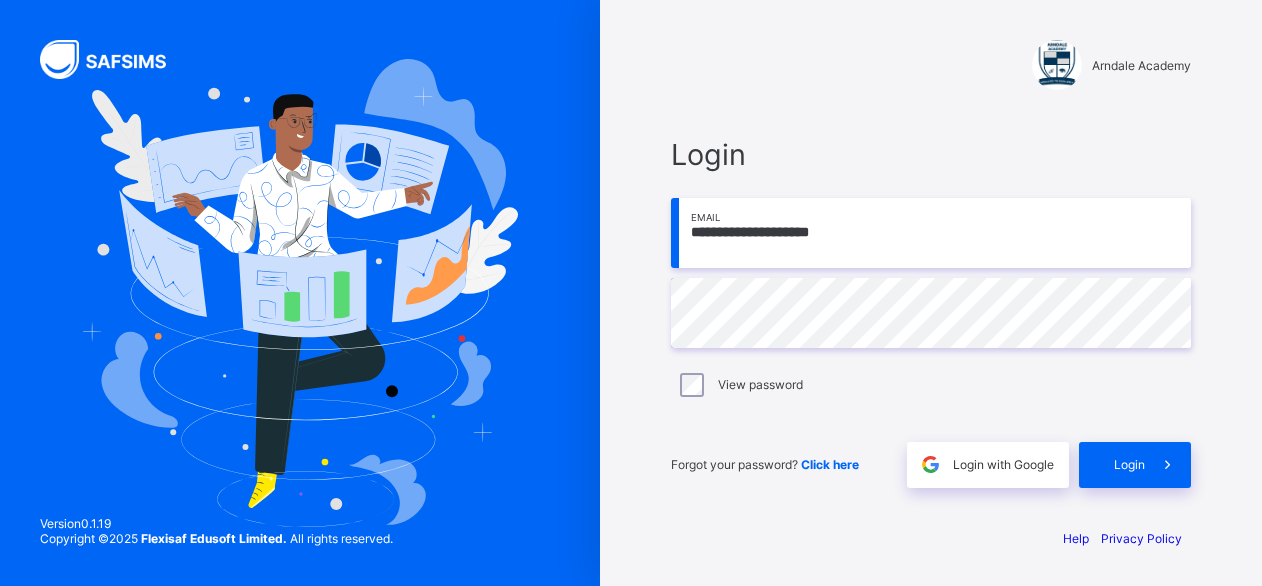 scroll, scrollTop: 0, scrollLeft: 0, axis: both 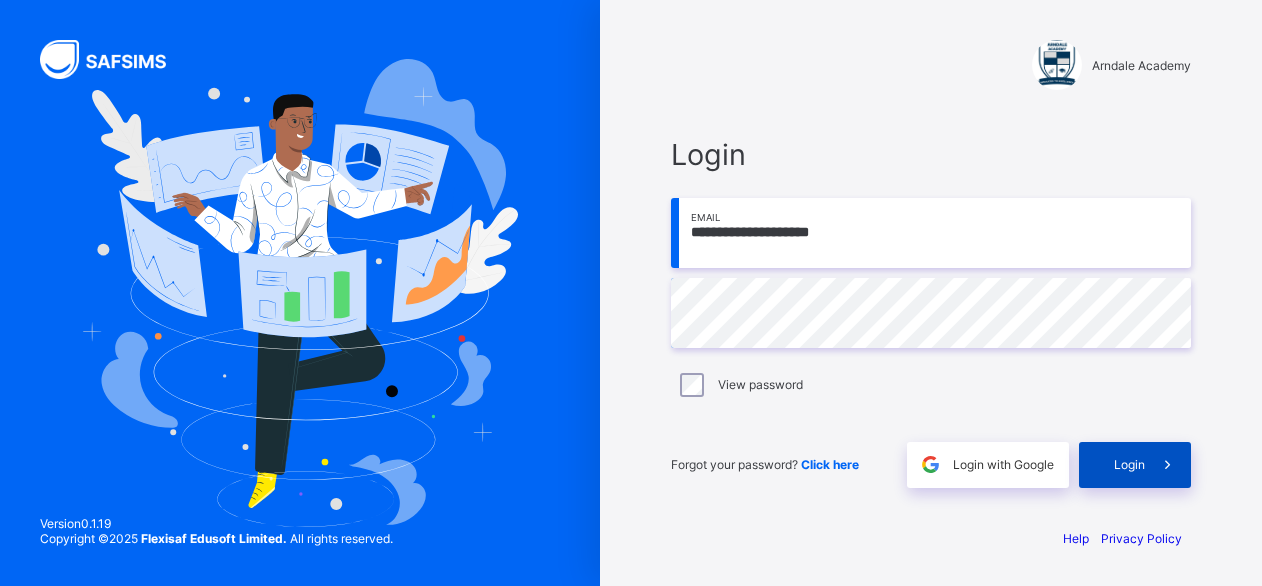 click at bounding box center [1168, 465] 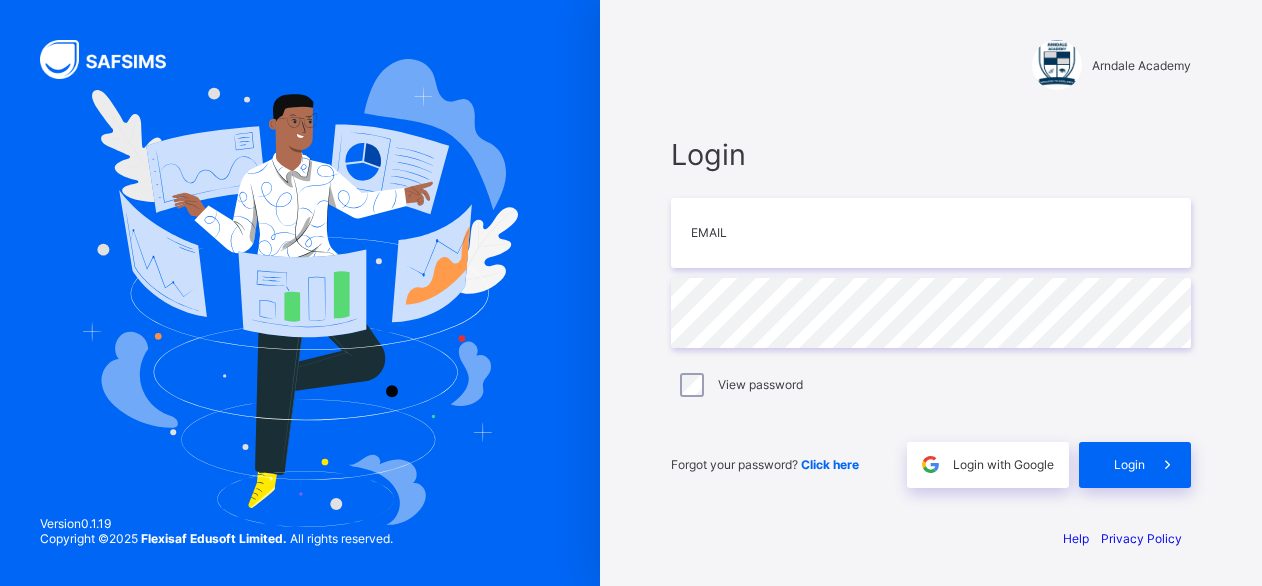 scroll, scrollTop: 0, scrollLeft: 0, axis: both 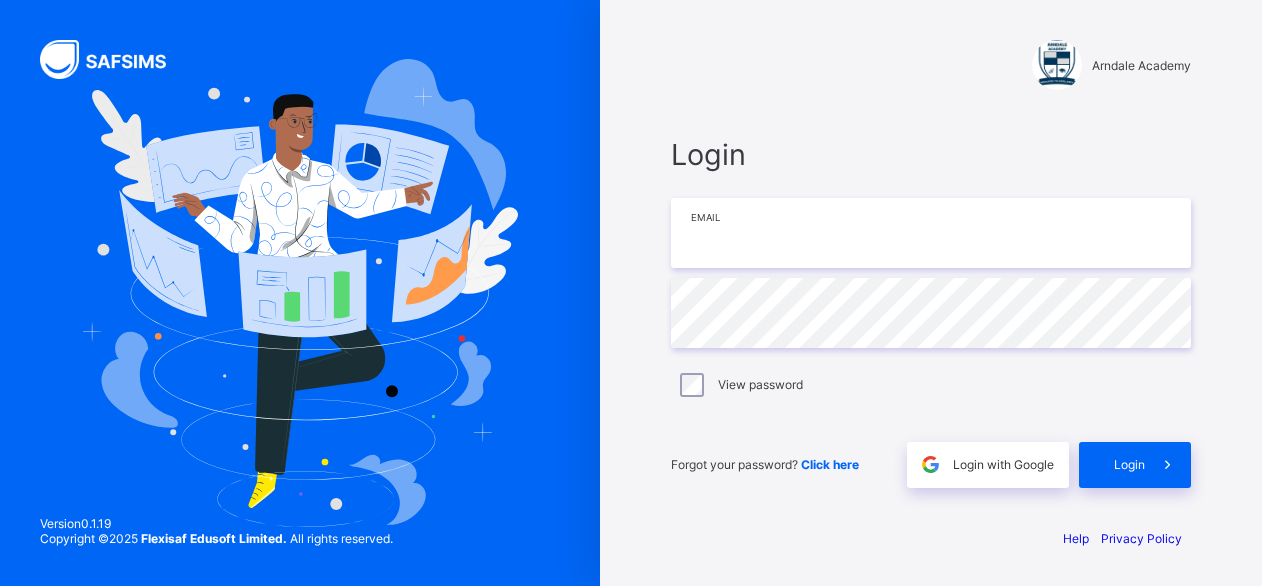 type on "**********" 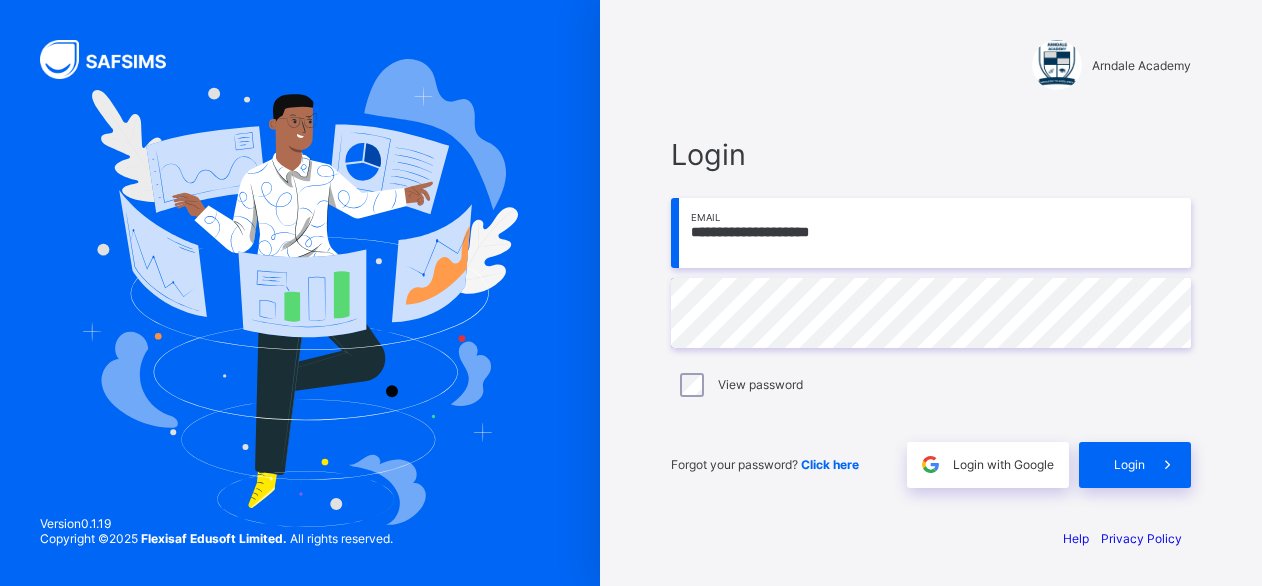 click on "**********" at bounding box center [631, 293] 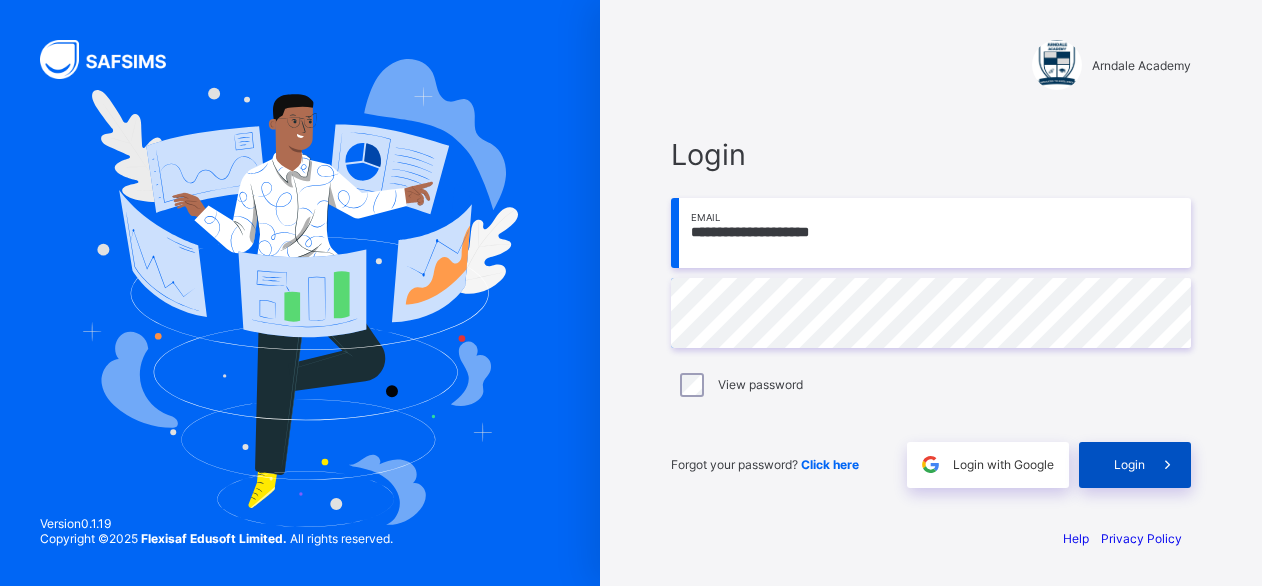 click on "Login" at bounding box center (1129, 464) 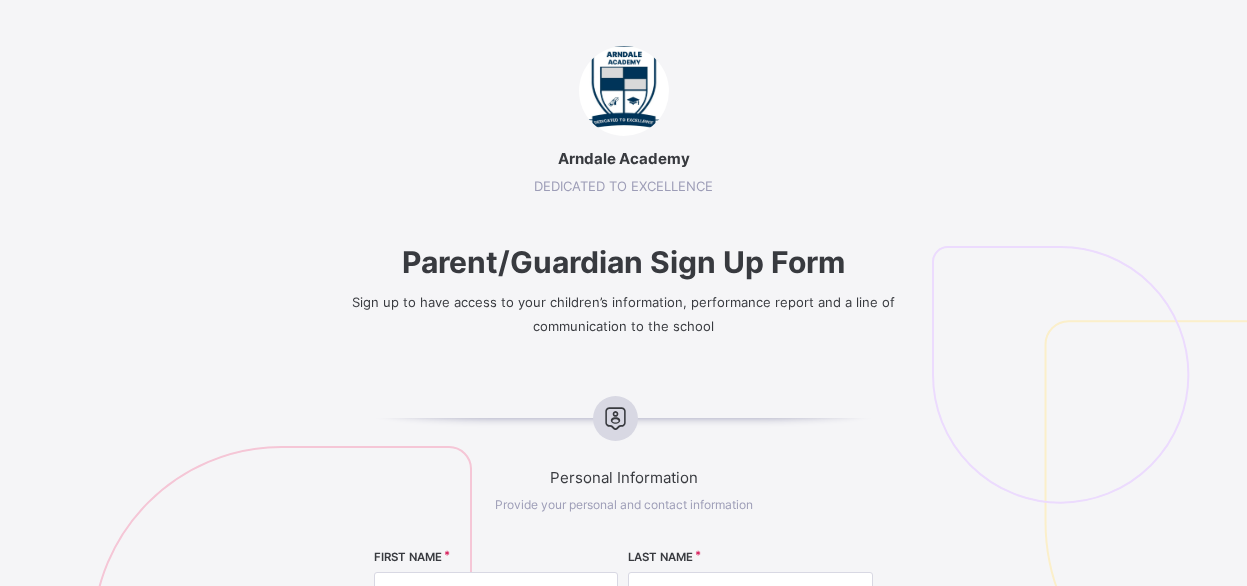 select on "**" 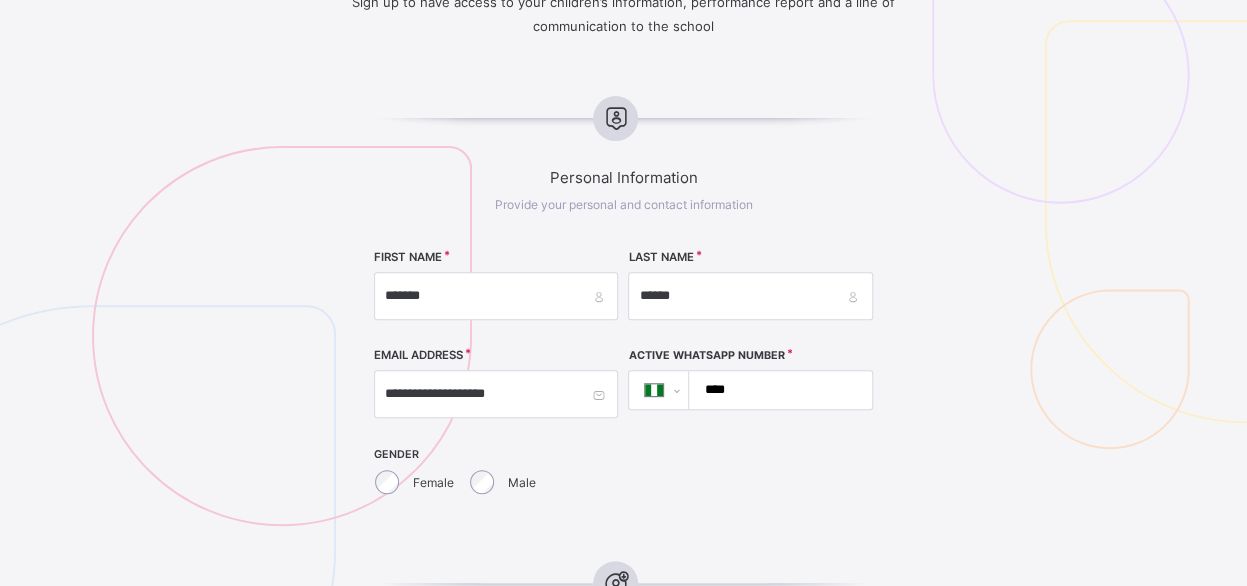drag, startPoint x: 742, startPoint y: 389, endPoint x: 817, endPoint y: 400, distance: 75.802376 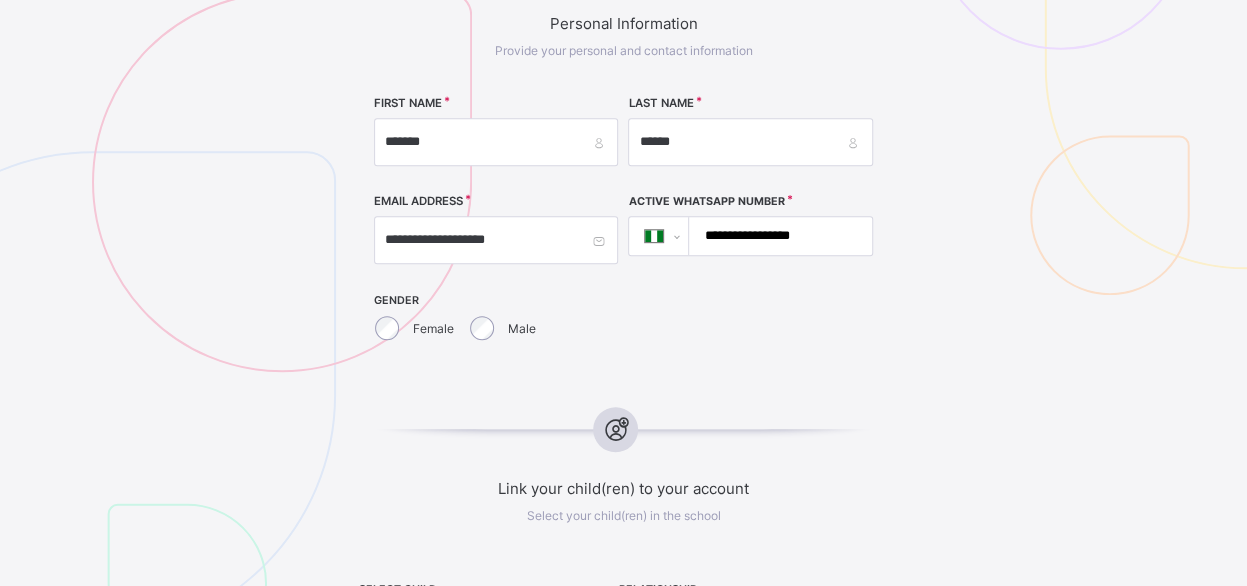 scroll, scrollTop: 600, scrollLeft: 0, axis: vertical 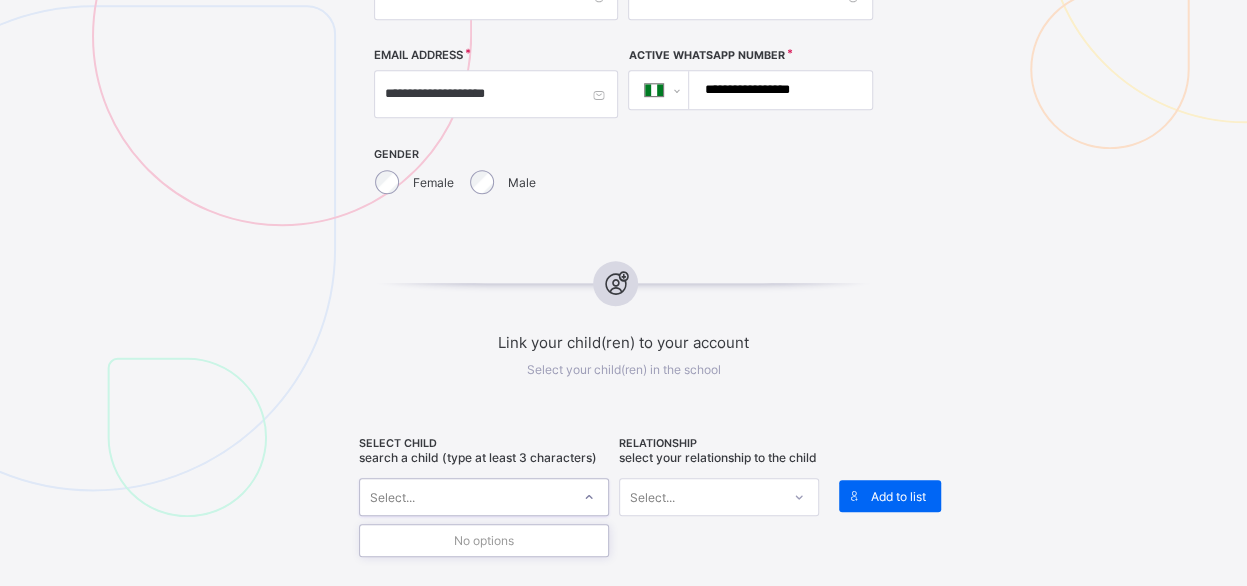 click 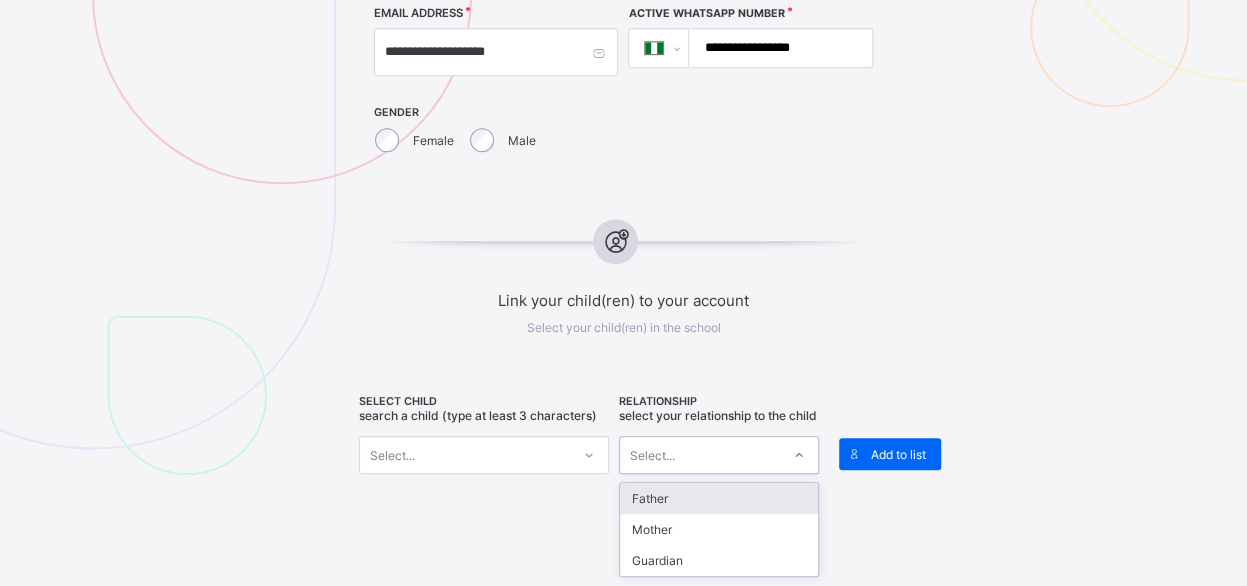 scroll, scrollTop: 646, scrollLeft: 0, axis: vertical 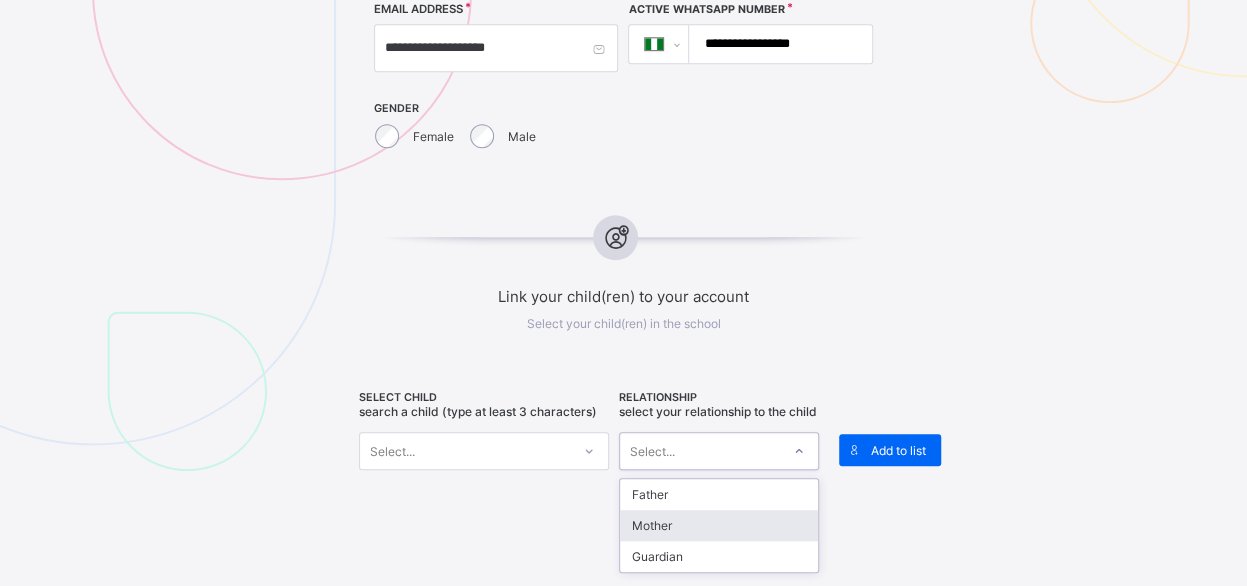 click on "Mother" at bounding box center (719, 525) 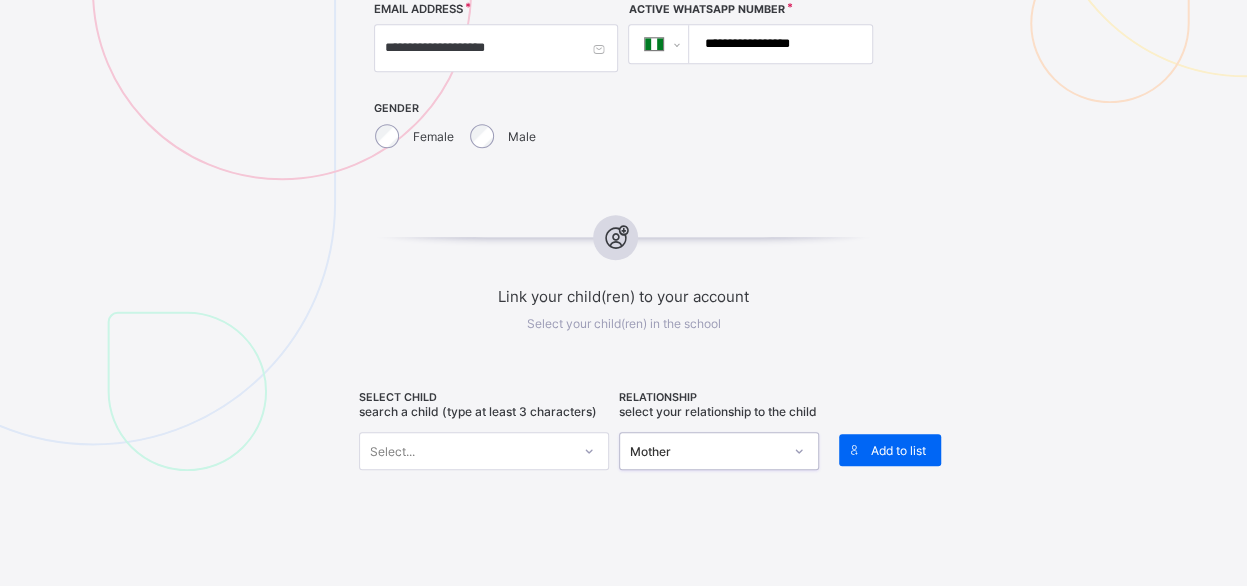 click 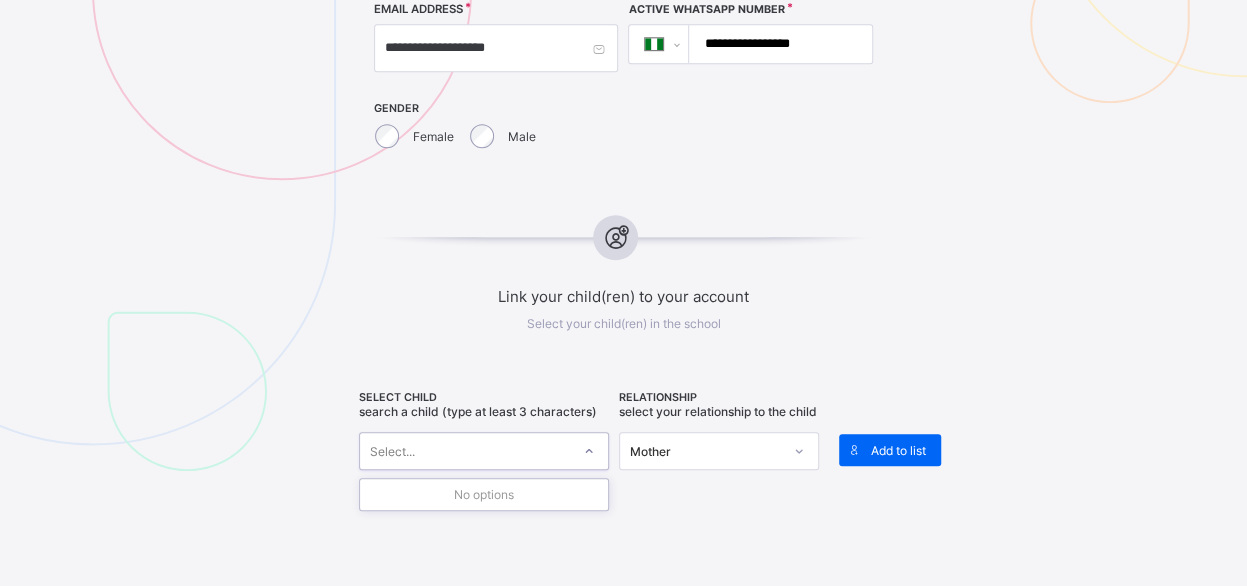 click on "Select..." at bounding box center (484, 451) 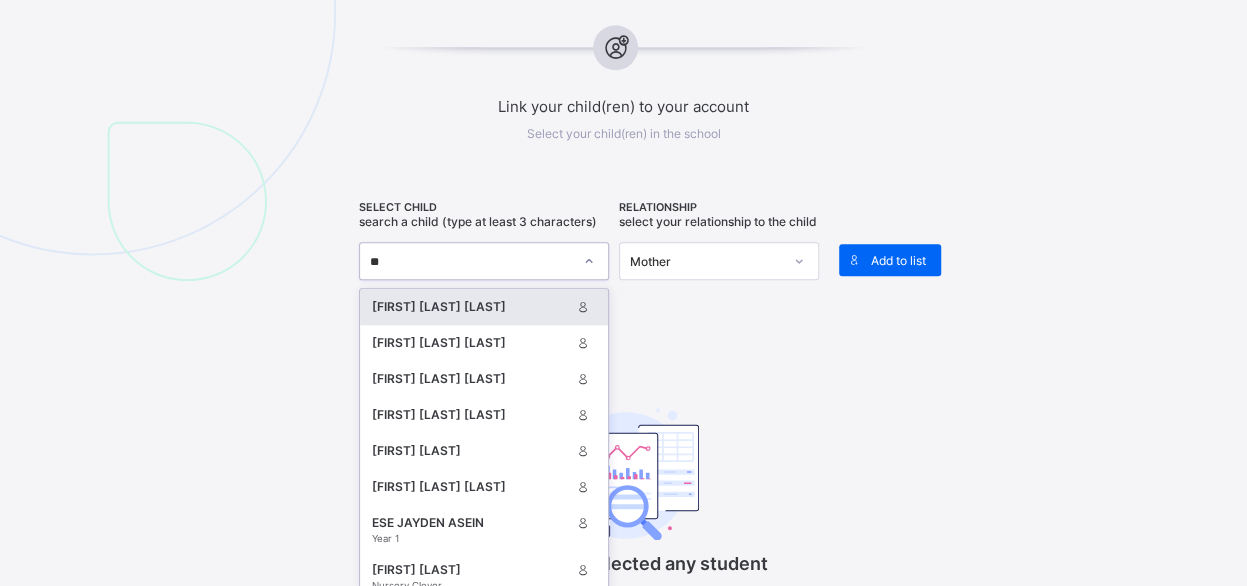 scroll, scrollTop: 842, scrollLeft: 0, axis: vertical 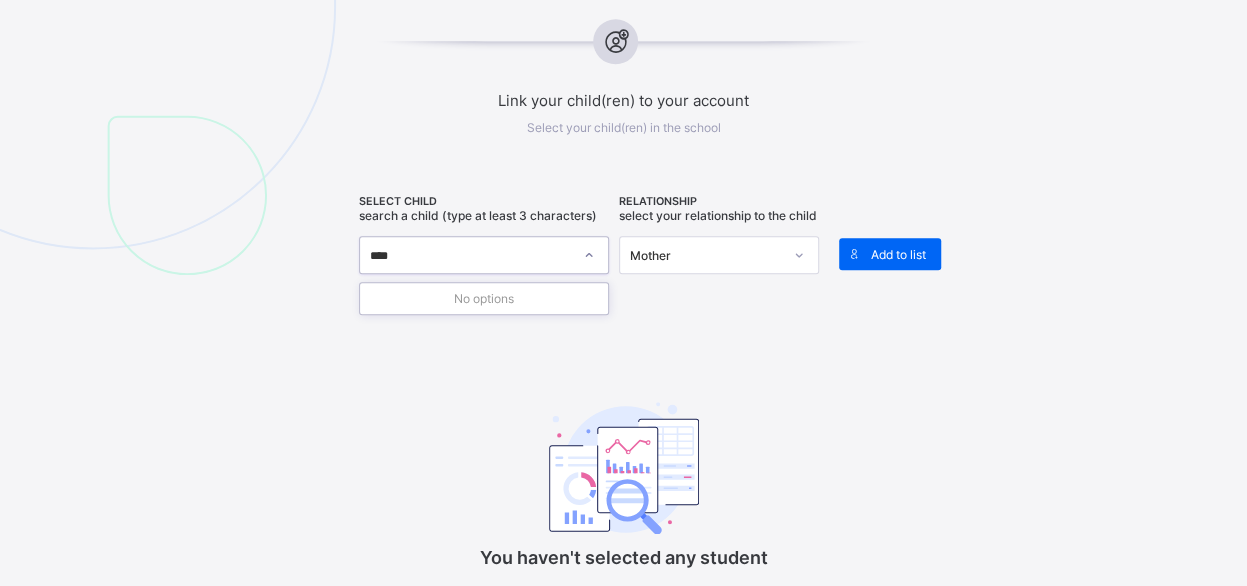 type on "*****" 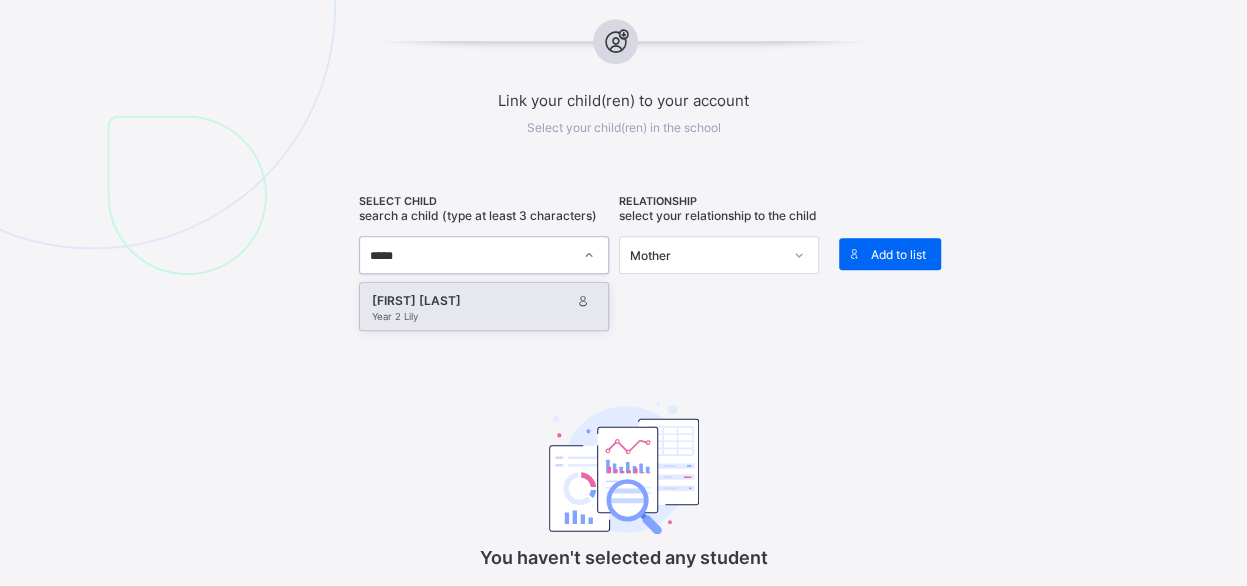 click on "Year 2 Lily" at bounding box center [484, 316] 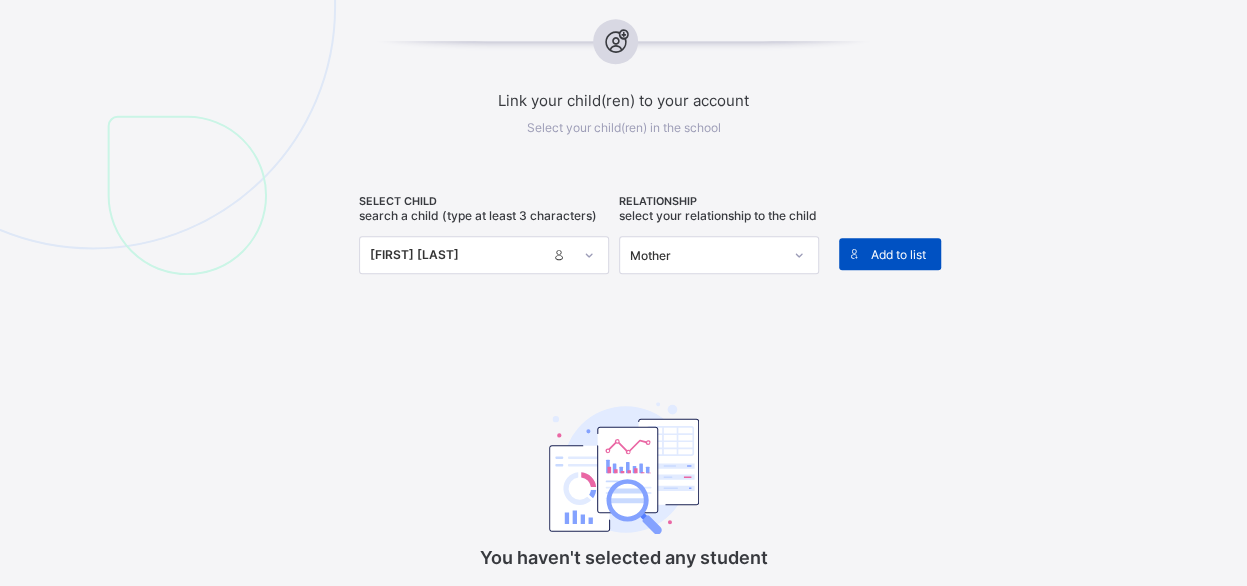 click on "Add to list" at bounding box center [898, 254] 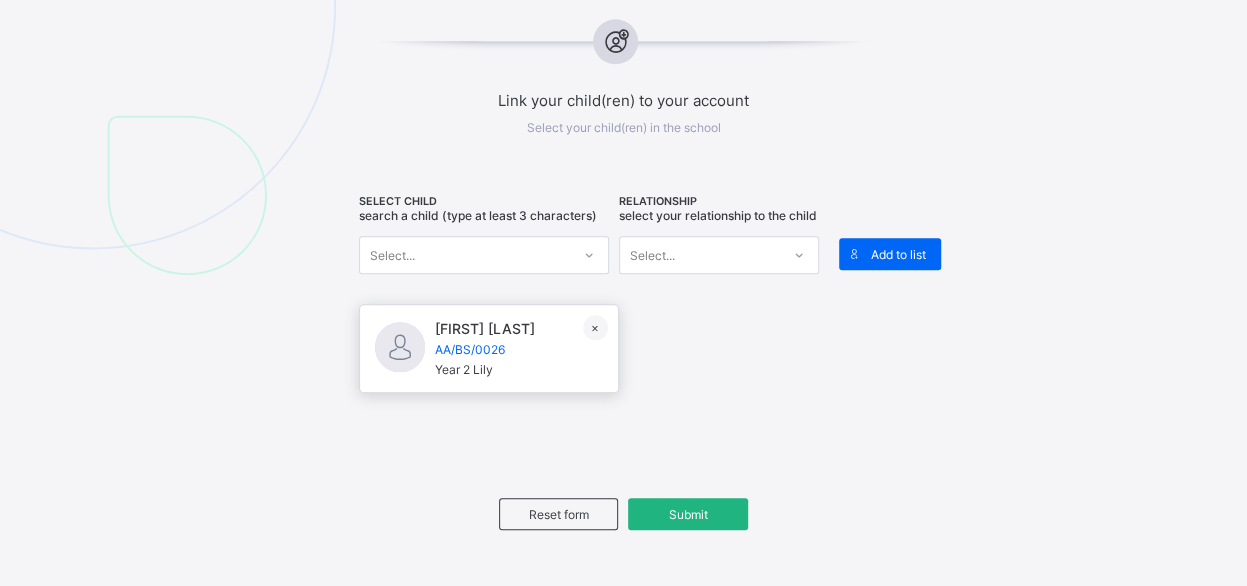 click on "Submit" at bounding box center [688, 514] 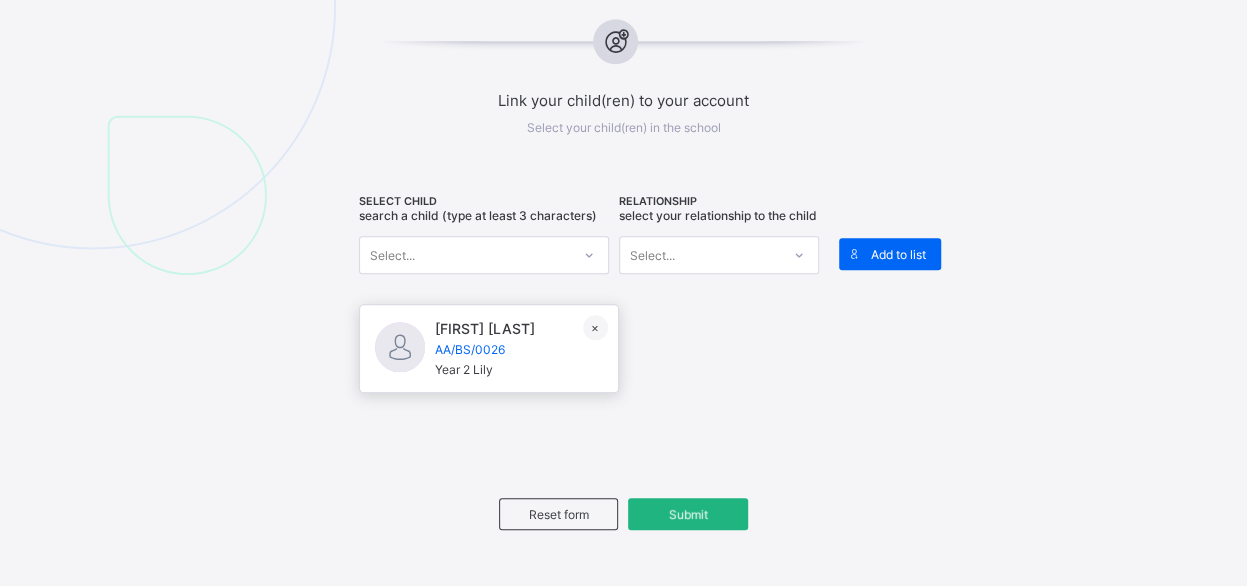 type 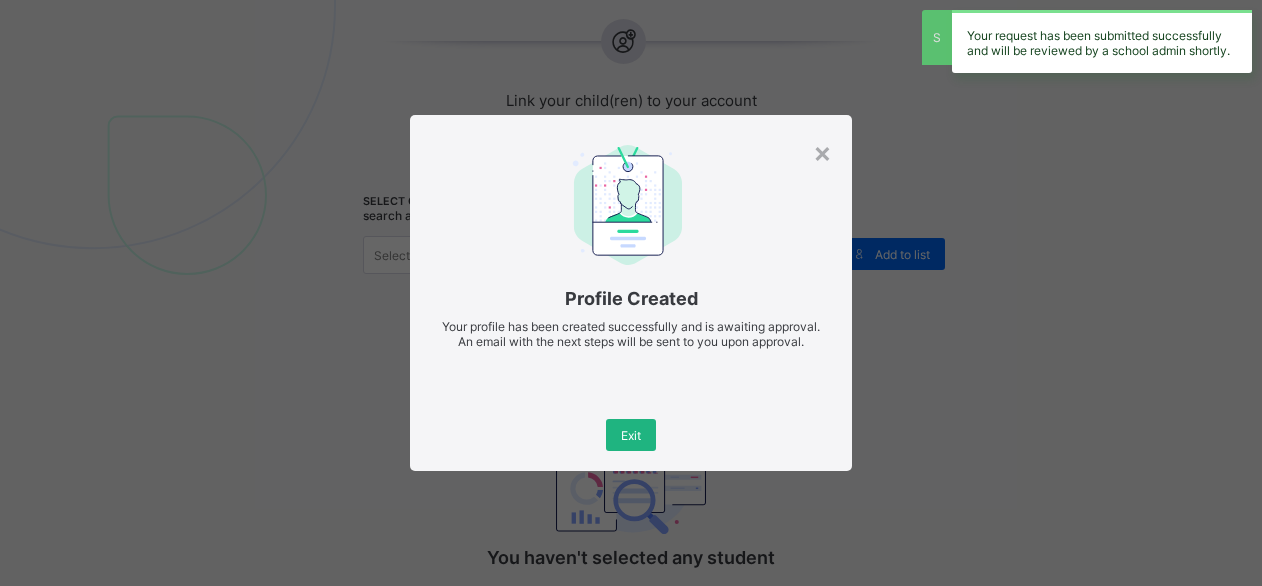 click on "Exit" at bounding box center (631, 435) 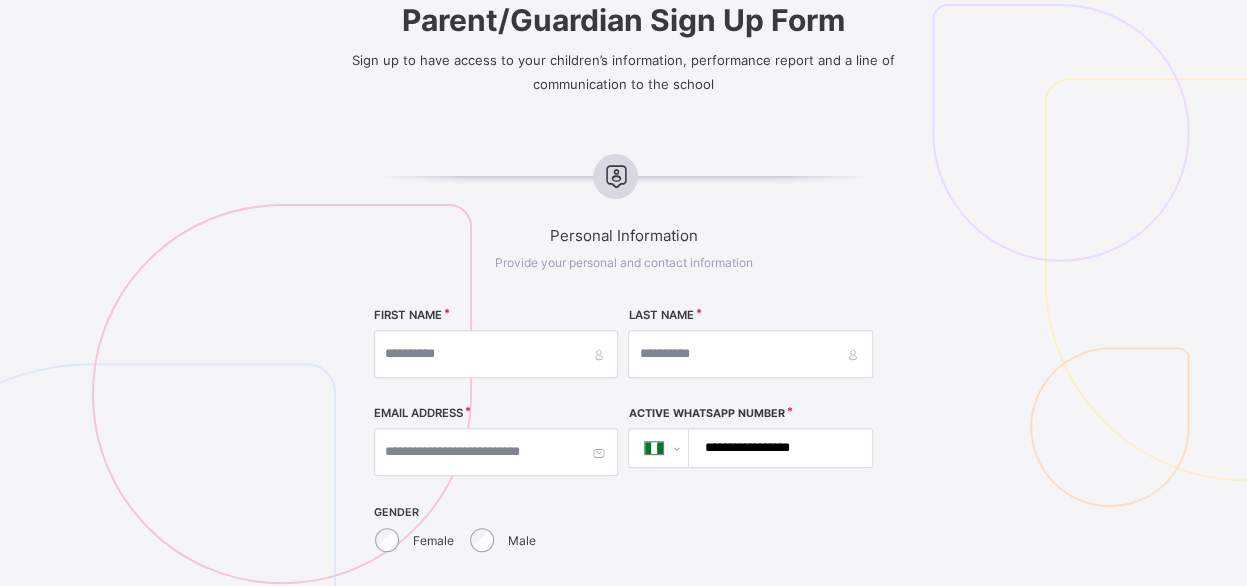 scroll, scrollTop: 442, scrollLeft: 0, axis: vertical 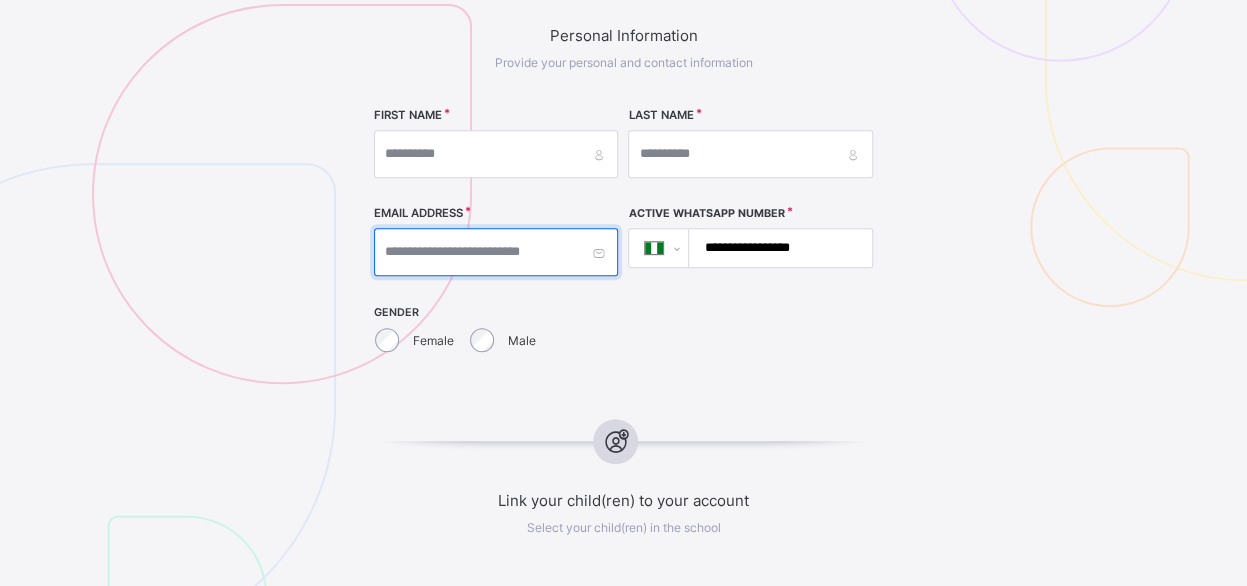 click at bounding box center (496, 252) 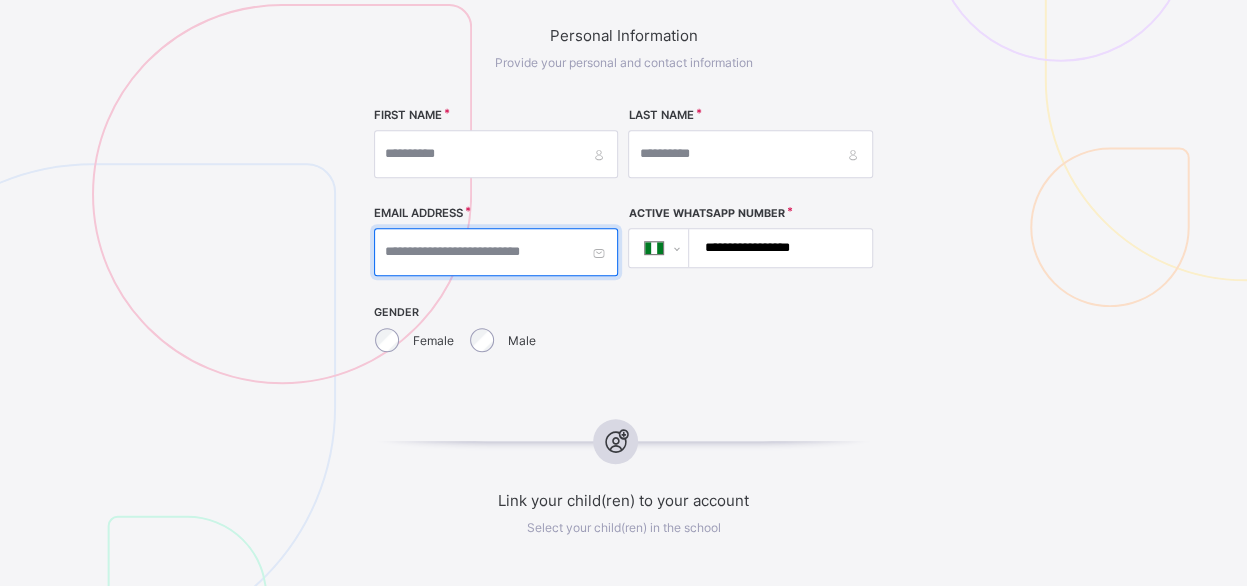 type on "**********" 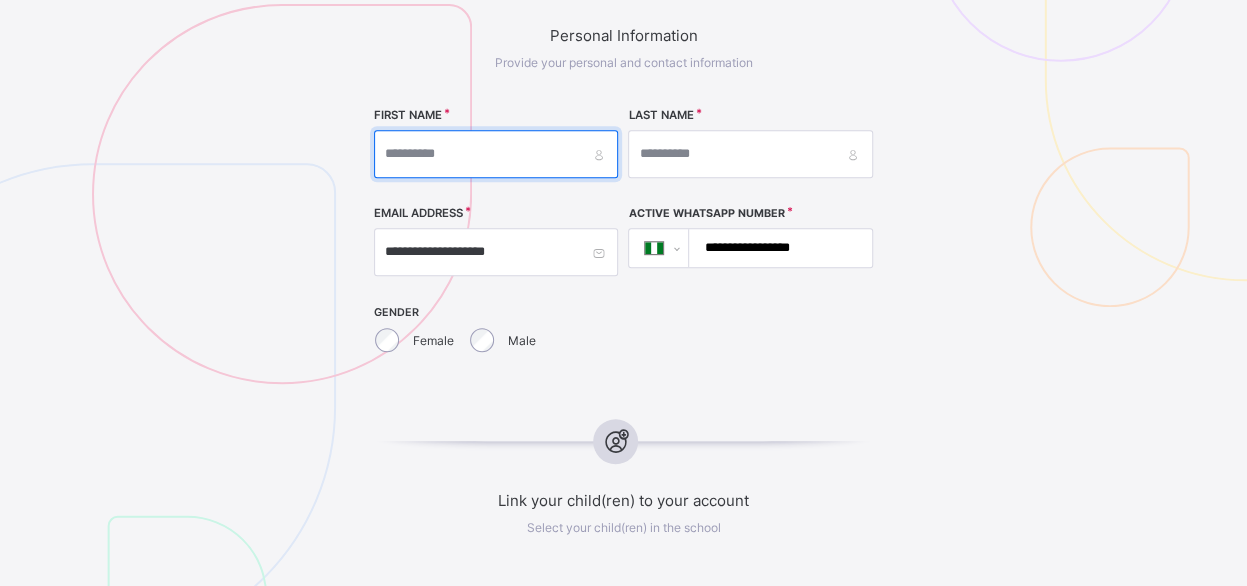 type on "*******" 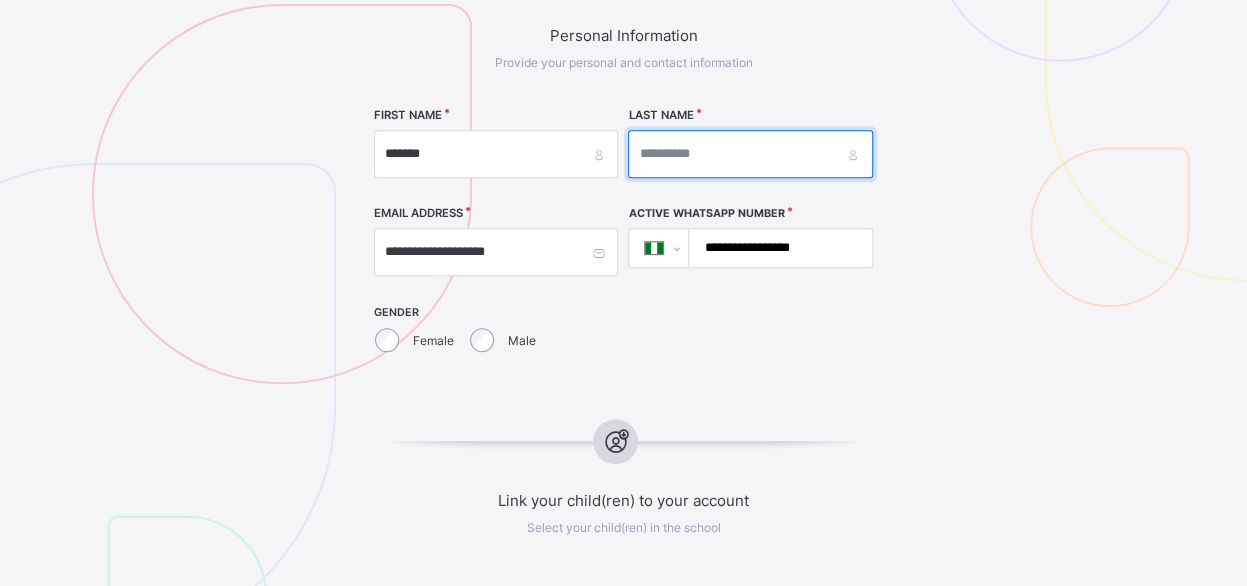 type on "******" 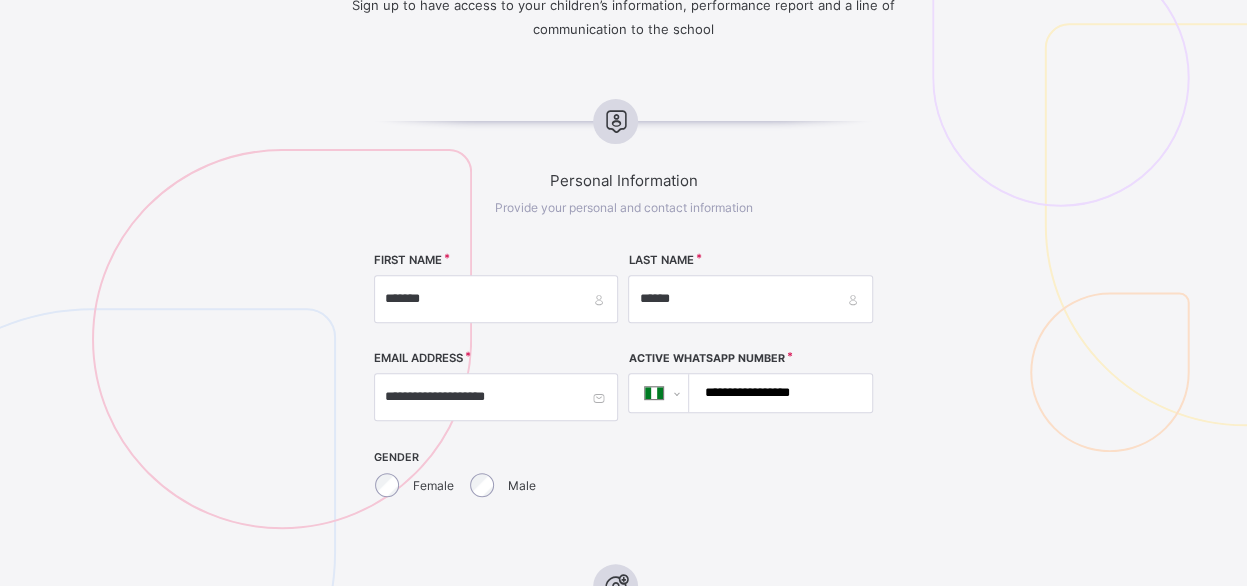 scroll, scrollTop: 242, scrollLeft: 0, axis: vertical 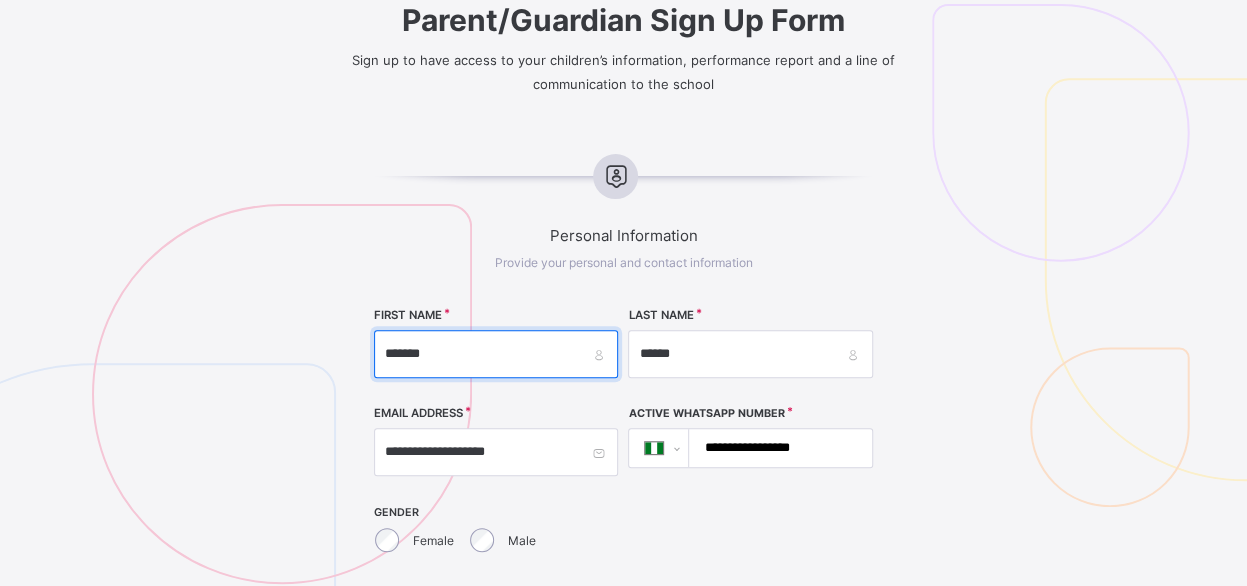 click on "*******" at bounding box center [496, 354] 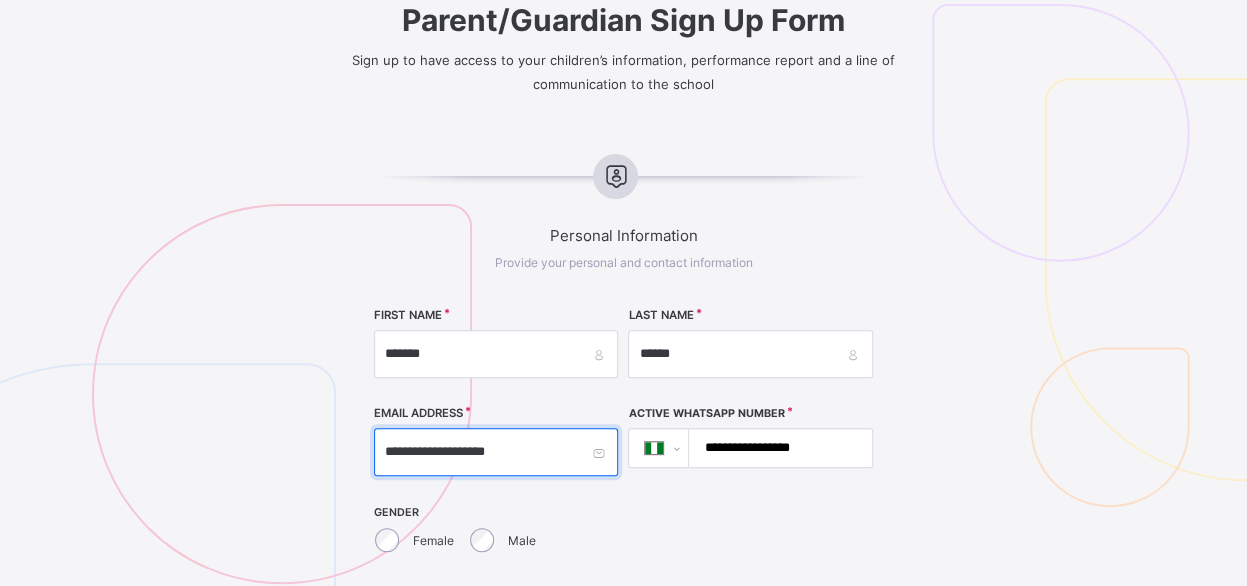 click on "**********" at bounding box center [496, 452] 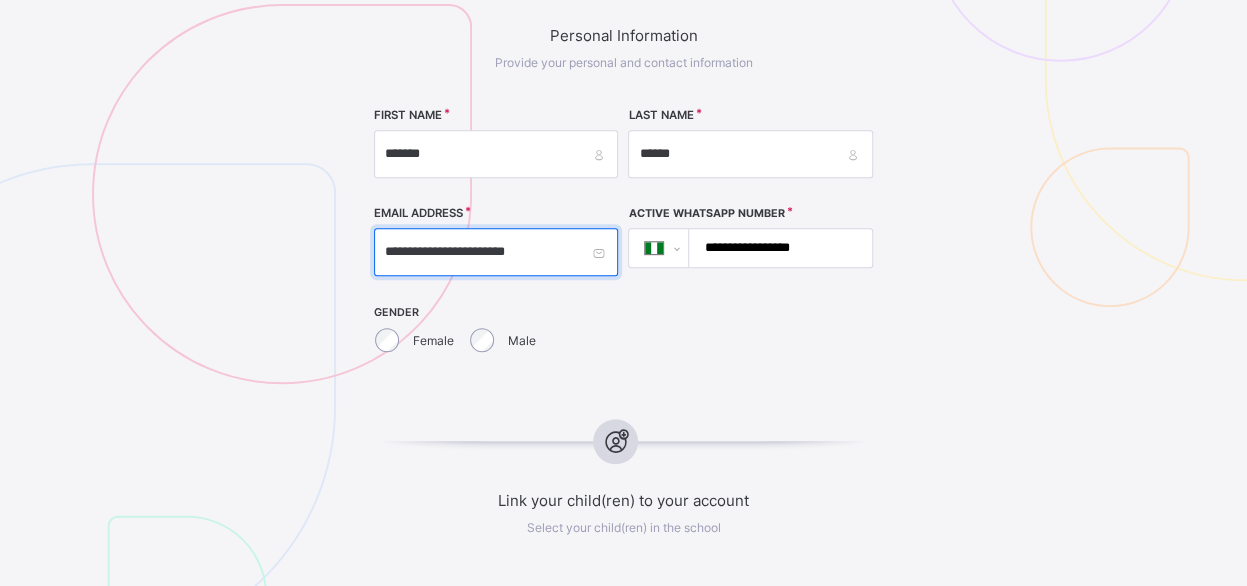 scroll, scrollTop: 642, scrollLeft: 0, axis: vertical 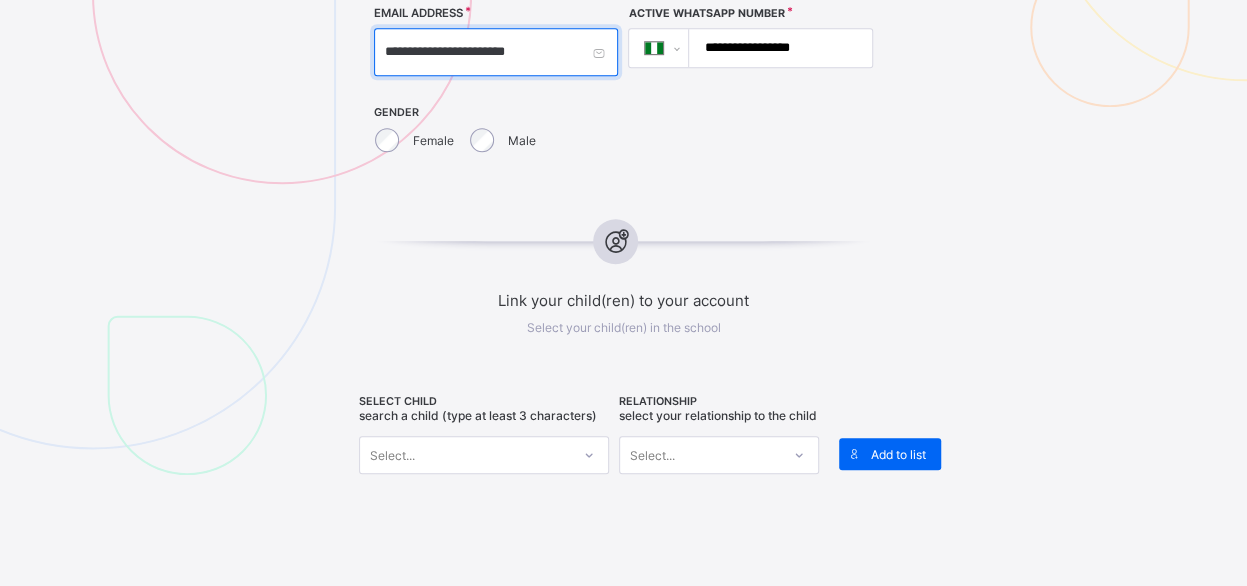 type on "**********" 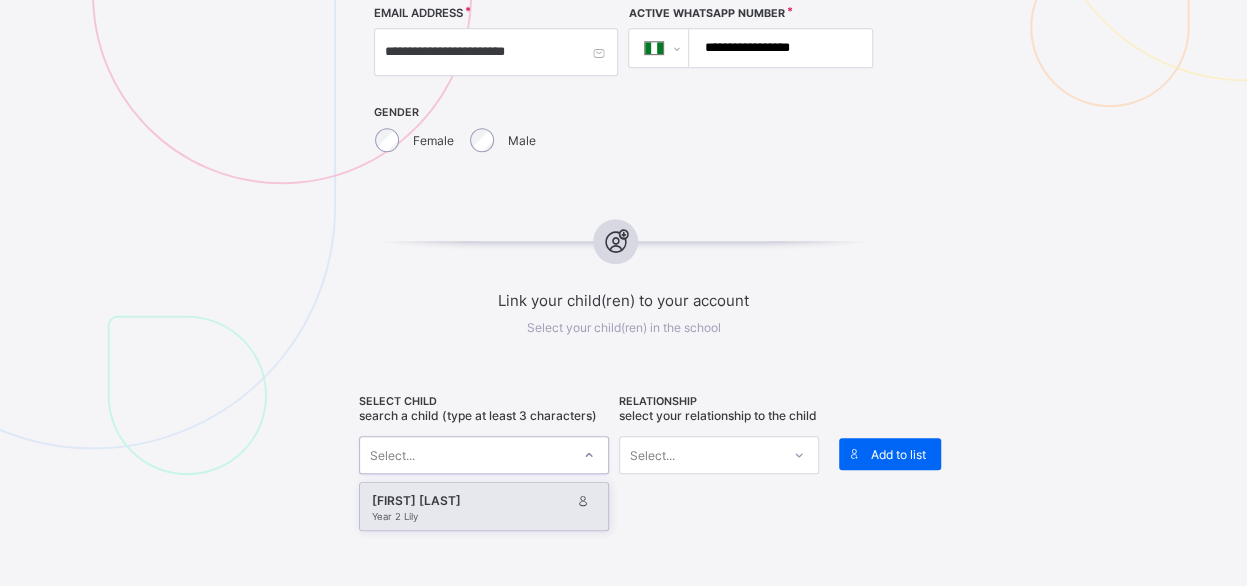 click at bounding box center [589, 455] 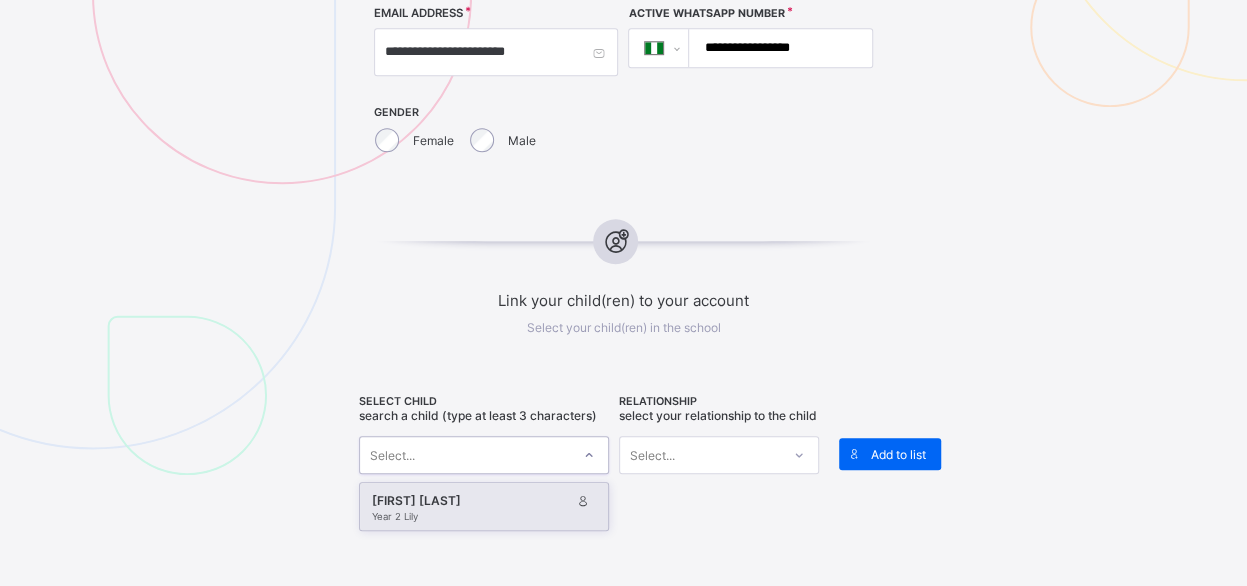 click on "[FIRST] [LAST]" at bounding box center (471, 501) 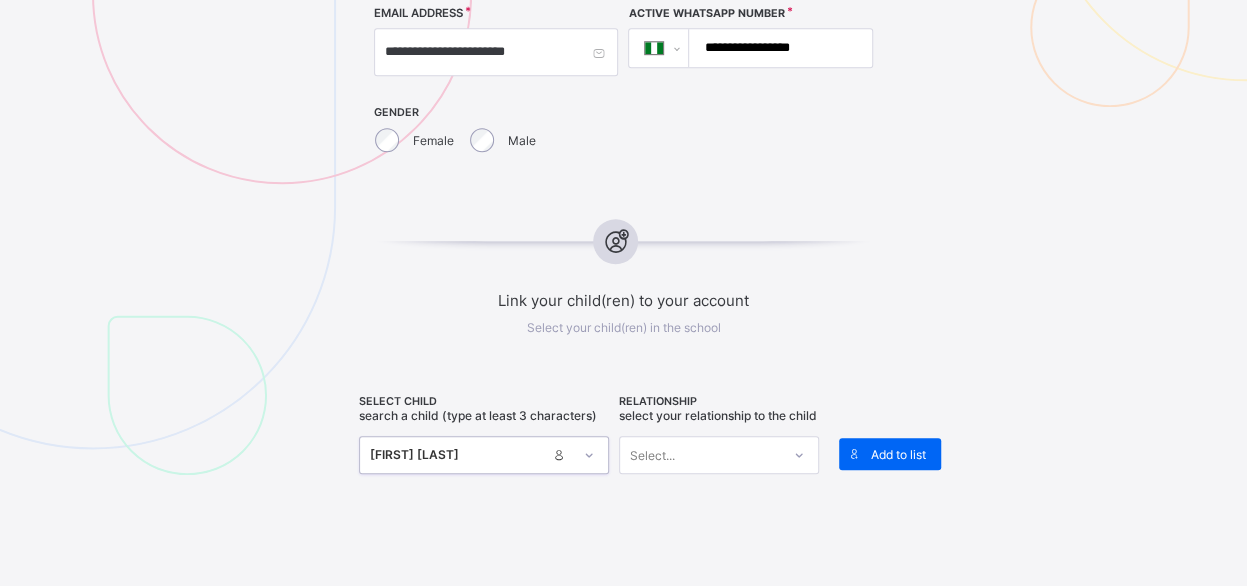 click at bounding box center (799, 455) 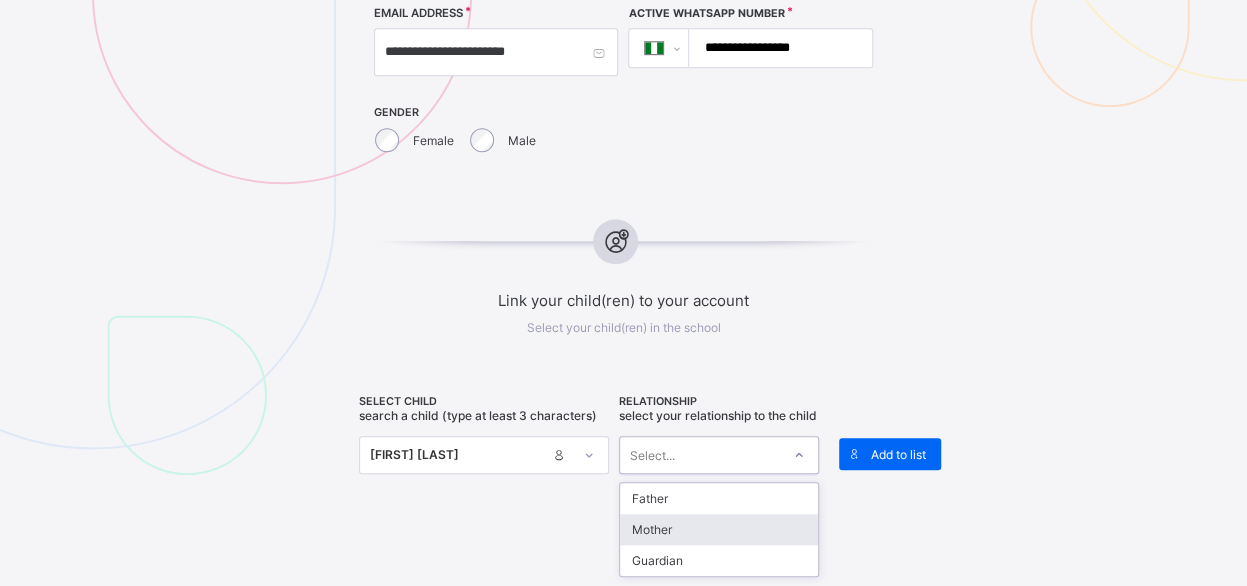 click on "Mother" at bounding box center (719, 529) 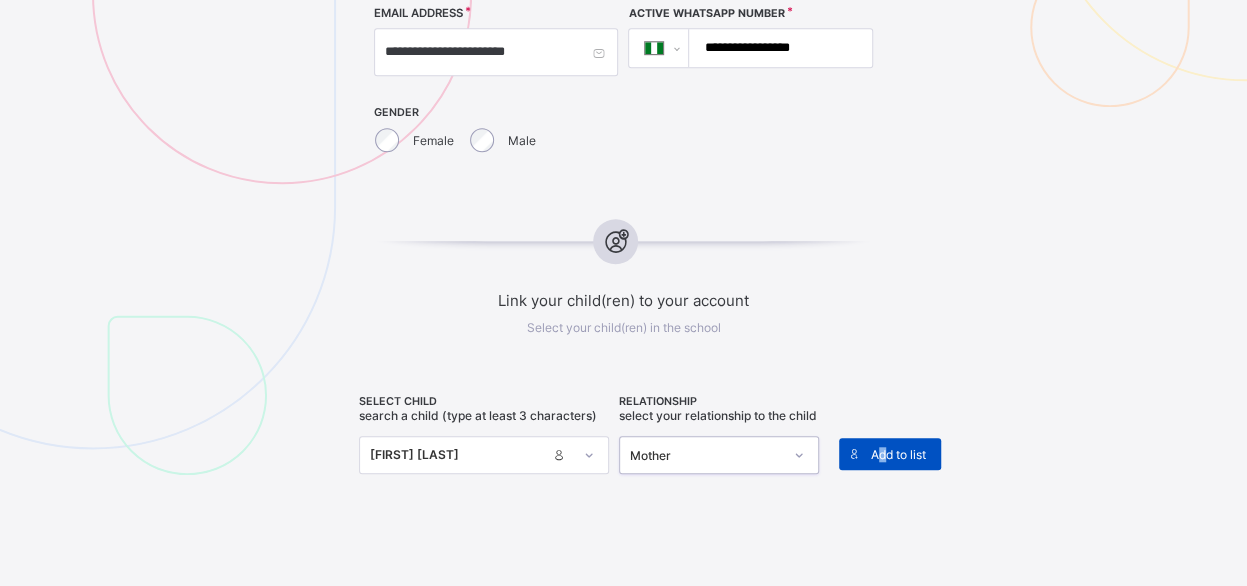 click on "Add to list" at bounding box center (898, 454) 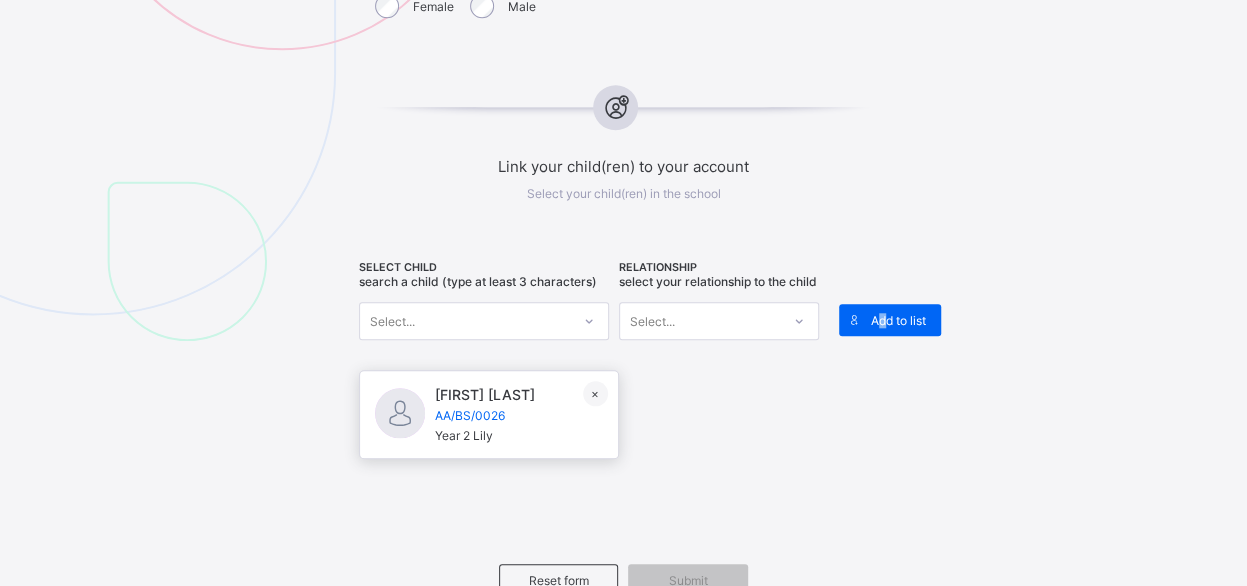scroll, scrollTop: 842, scrollLeft: 0, axis: vertical 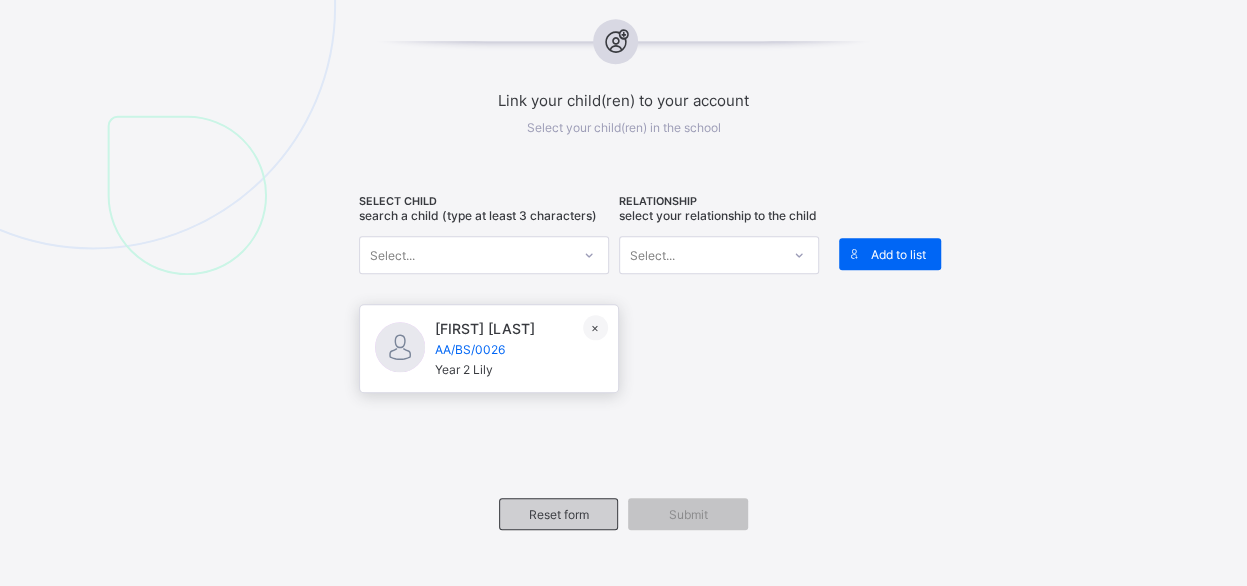 click on "Reset form" at bounding box center (559, 514) 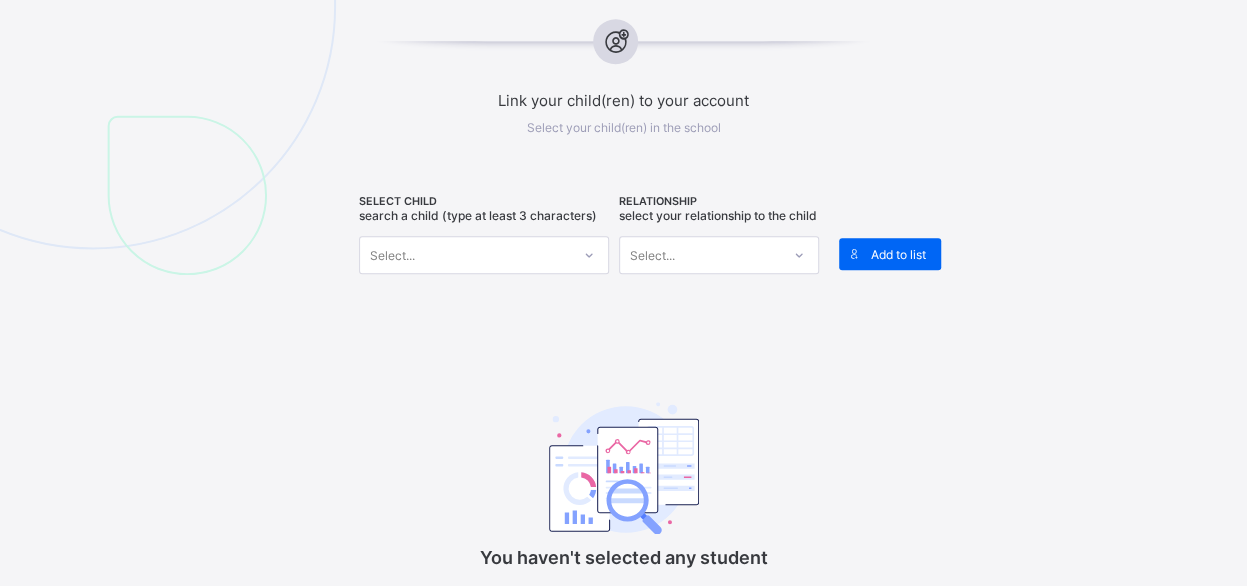 click at bounding box center [589, 255] 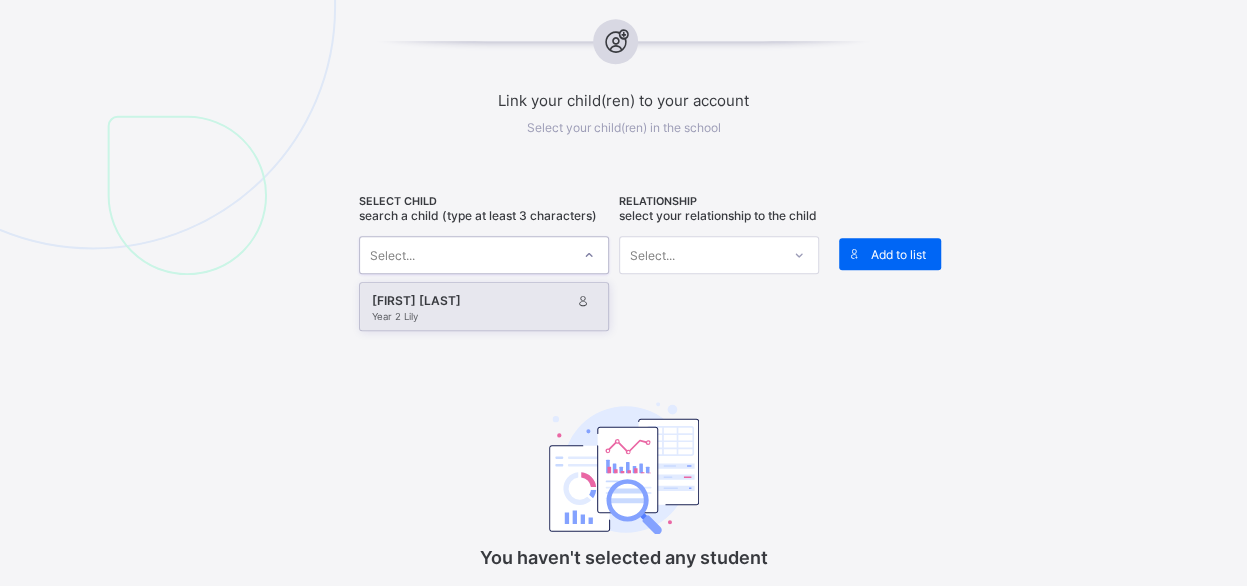 click on "Year 2 Lily" at bounding box center [484, 316] 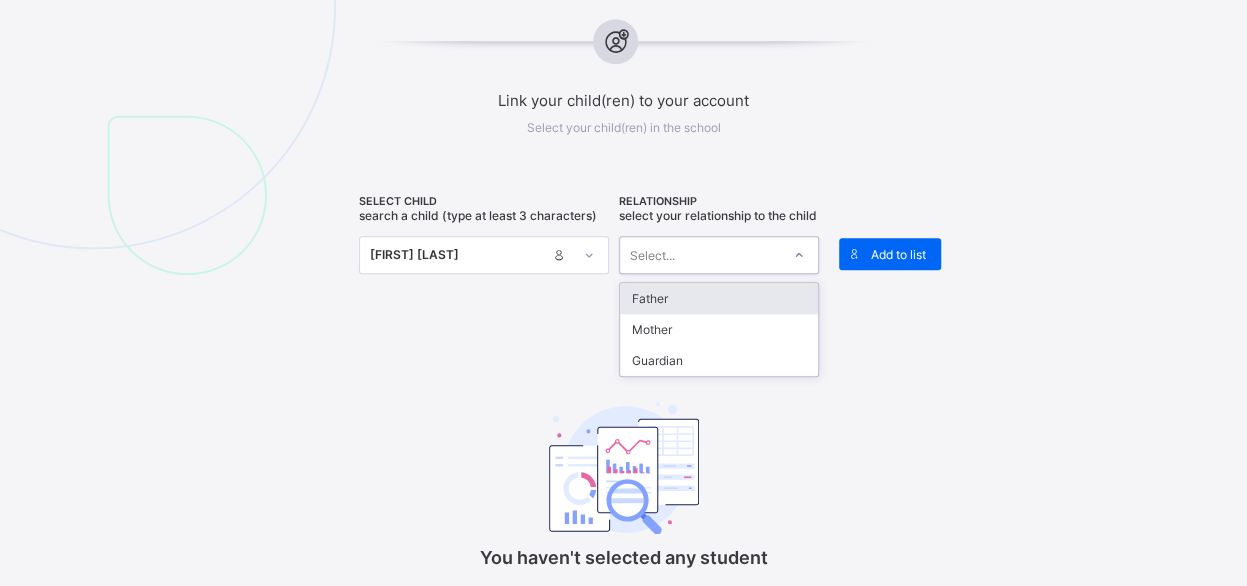 click 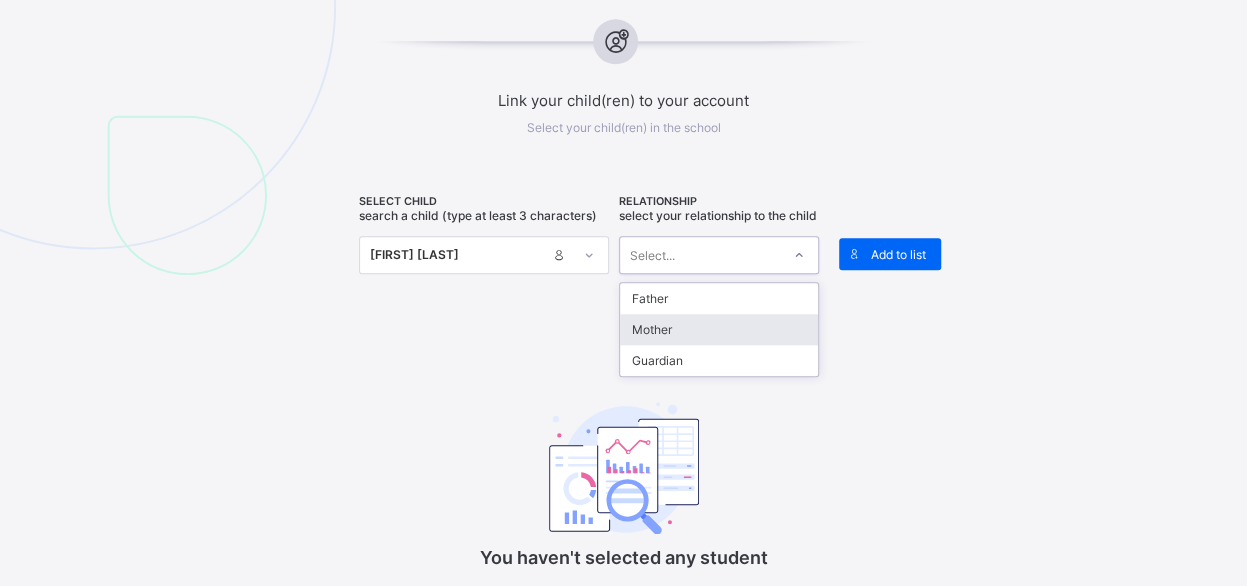 click on "Mother" at bounding box center [719, 329] 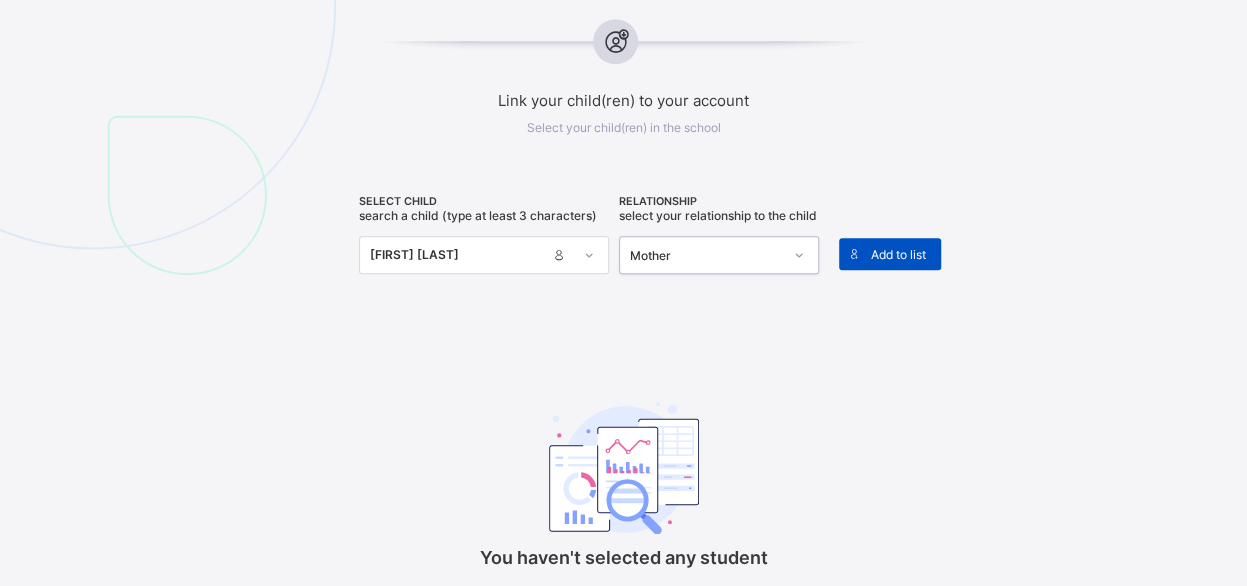 click on "Add to list" at bounding box center (898, 254) 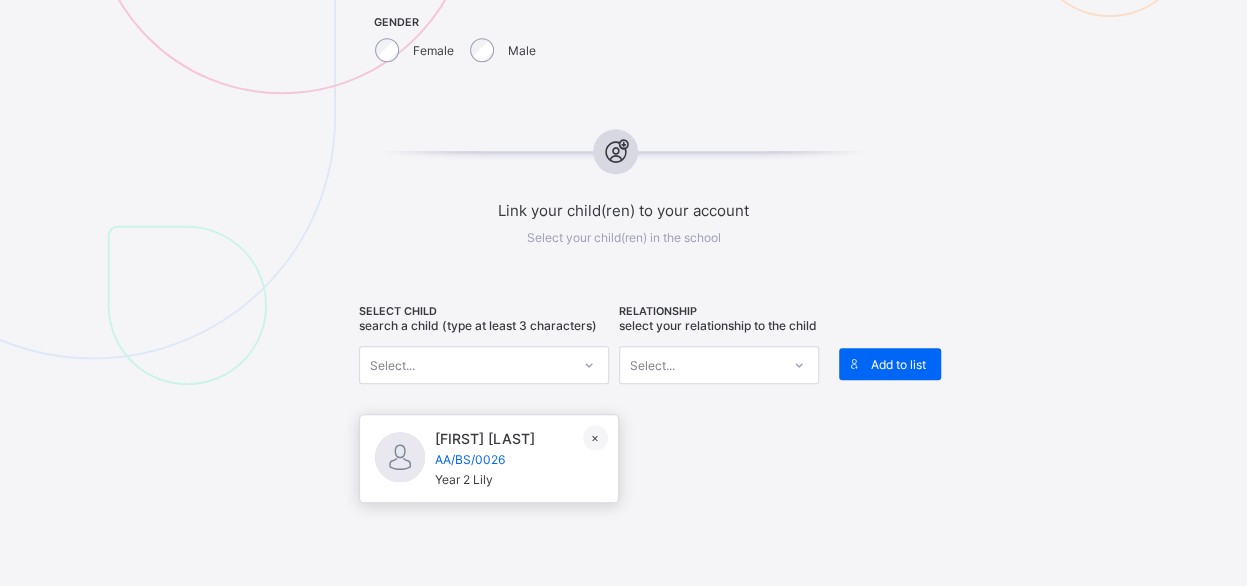 scroll, scrollTop: 428, scrollLeft: 0, axis: vertical 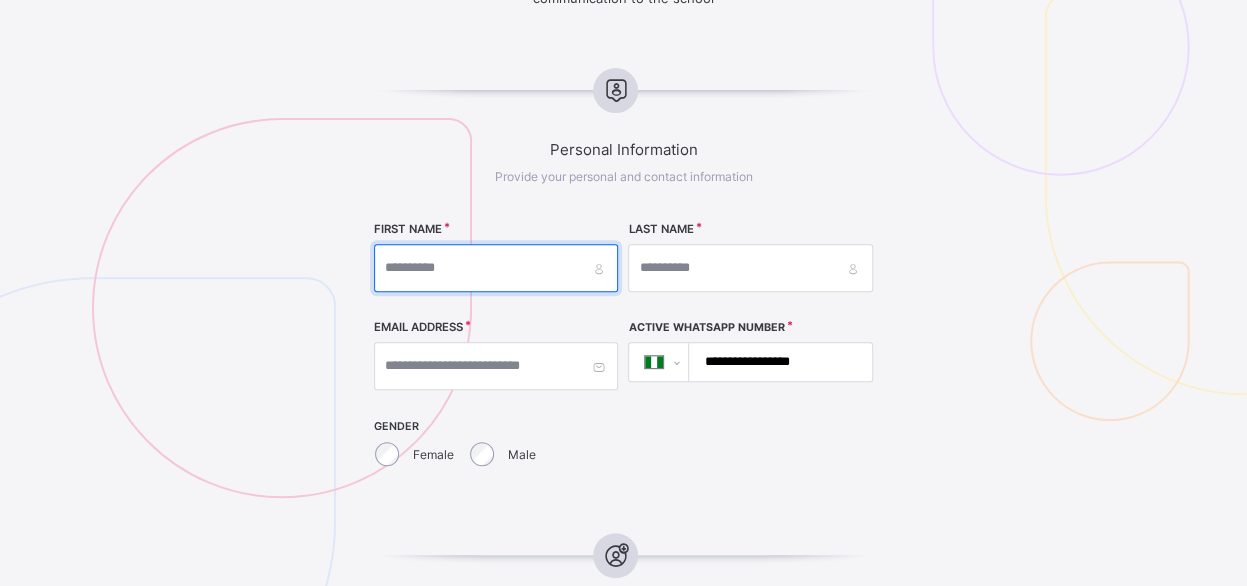 click at bounding box center (496, 268) 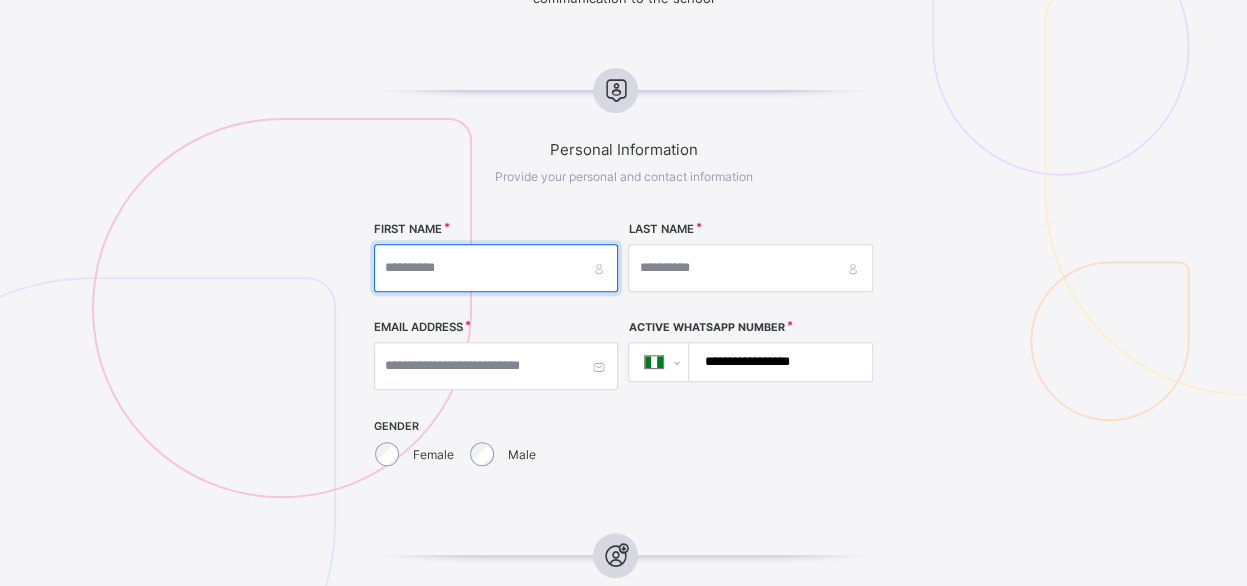 type on "*******" 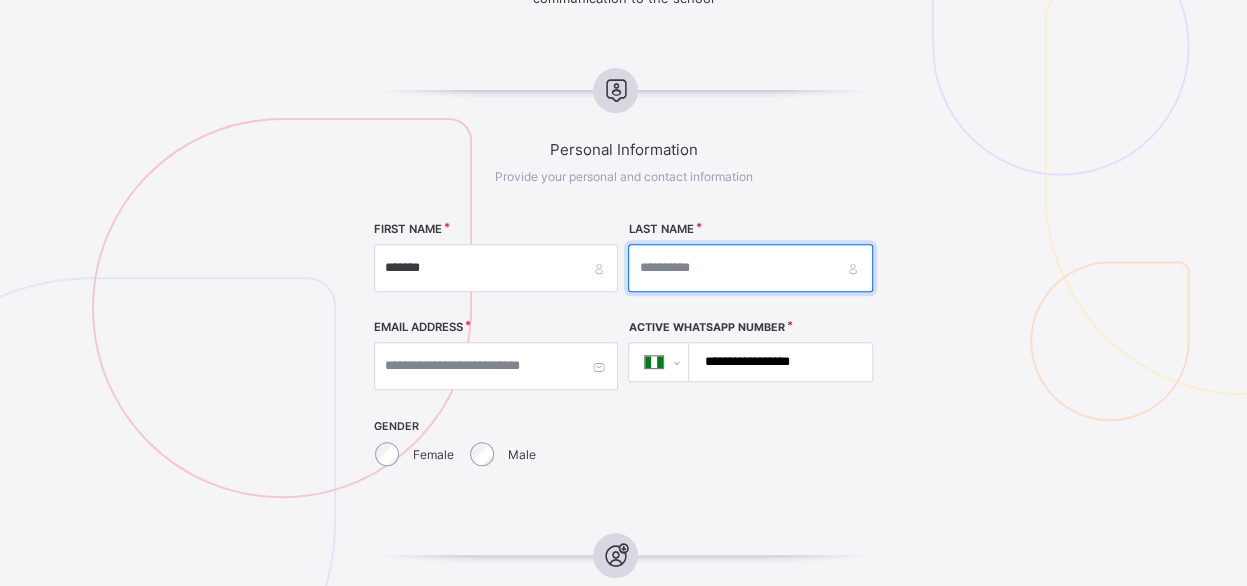 type on "******" 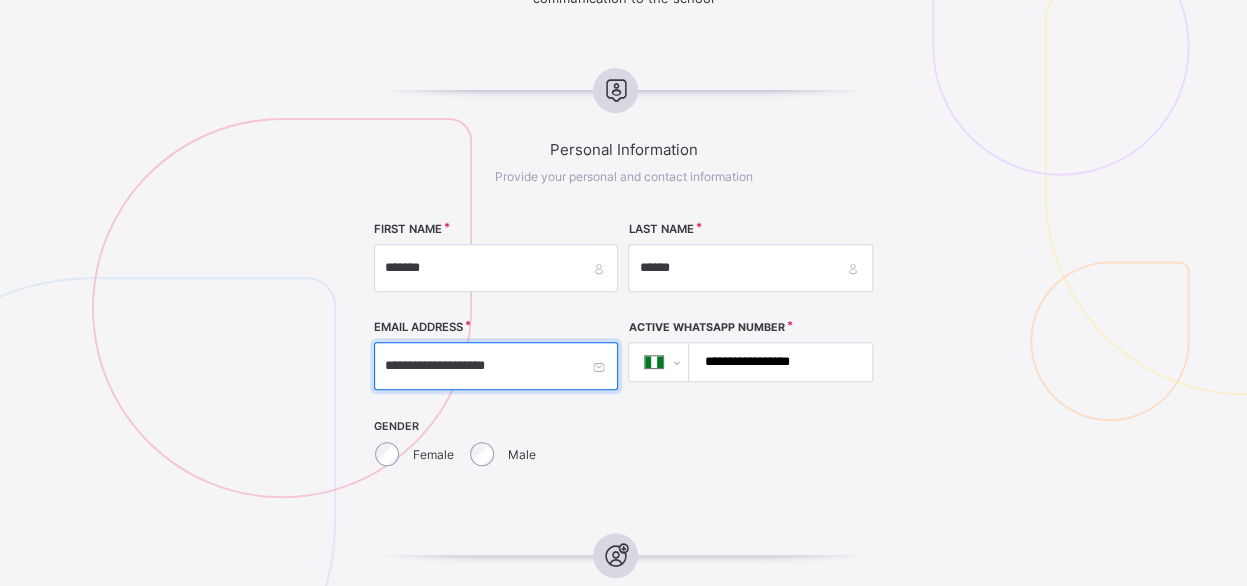 drag, startPoint x: 557, startPoint y: 360, endPoint x: 241, endPoint y: 363, distance: 316.01425 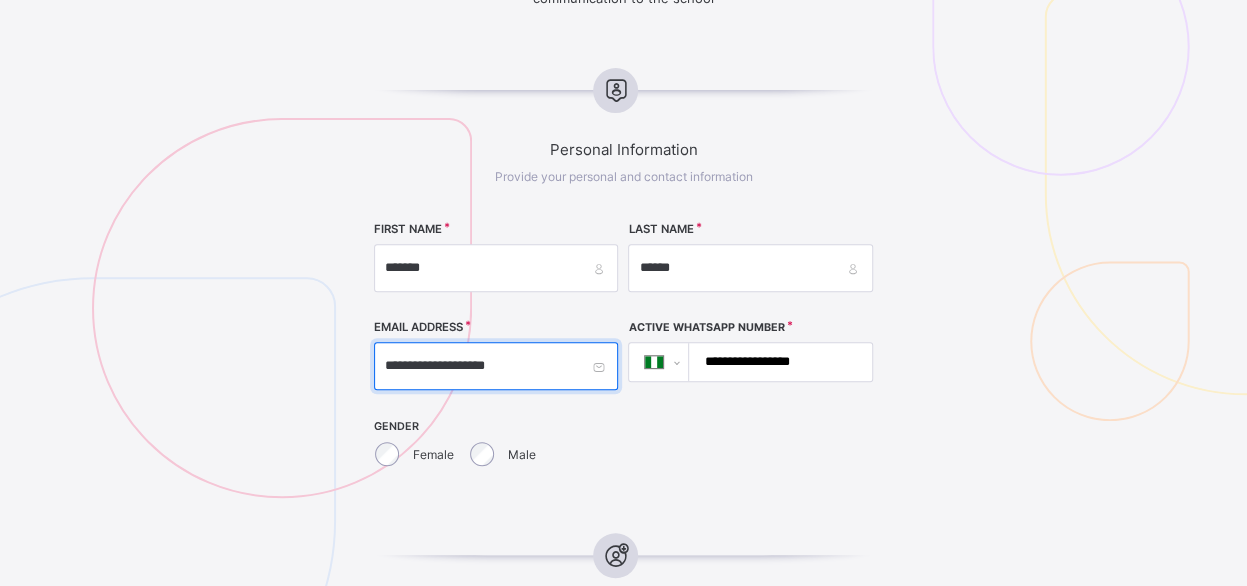 click on "[FIRST] [LAST] [EMAIL] [PHONE]" at bounding box center [623, 450] 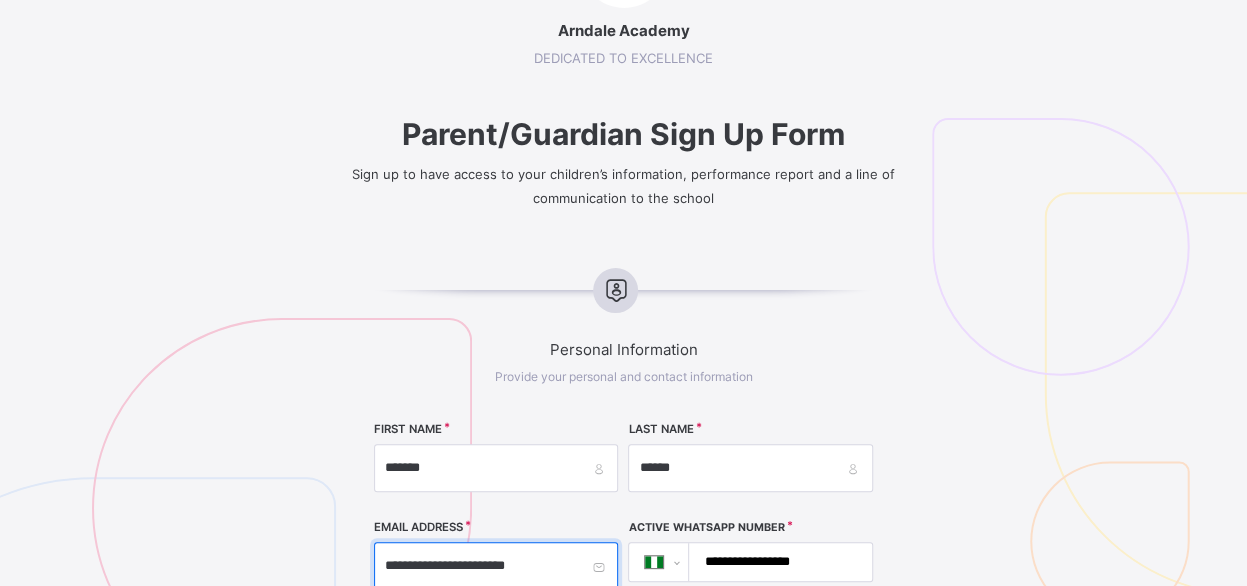 scroll, scrollTop: 0, scrollLeft: 0, axis: both 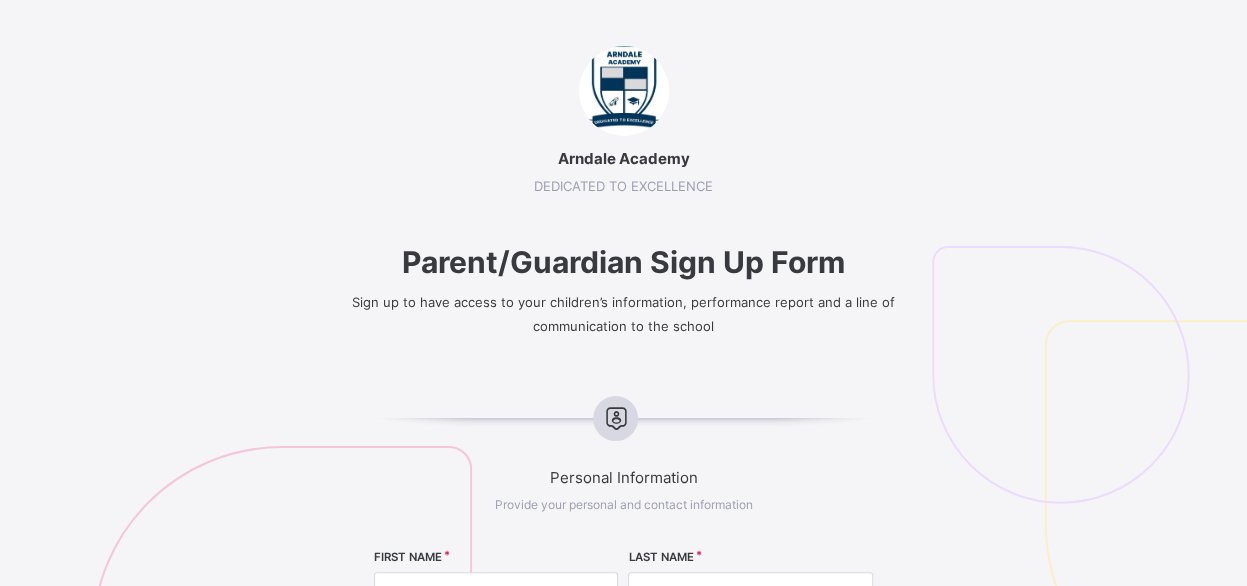 type on "**********" 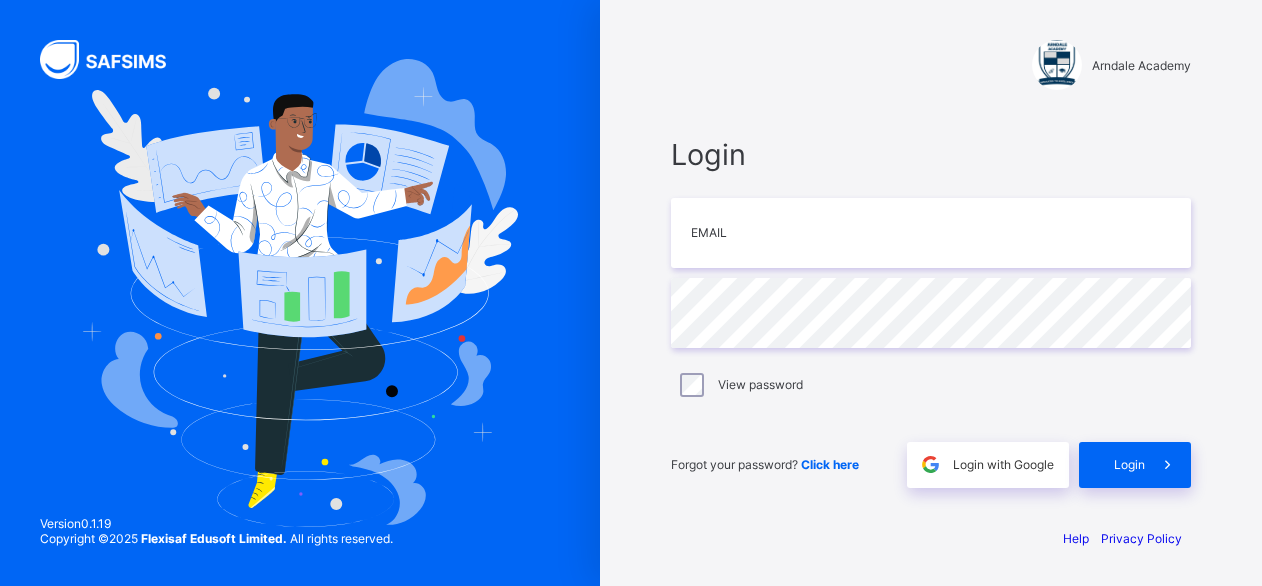 scroll, scrollTop: 0, scrollLeft: 0, axis: both 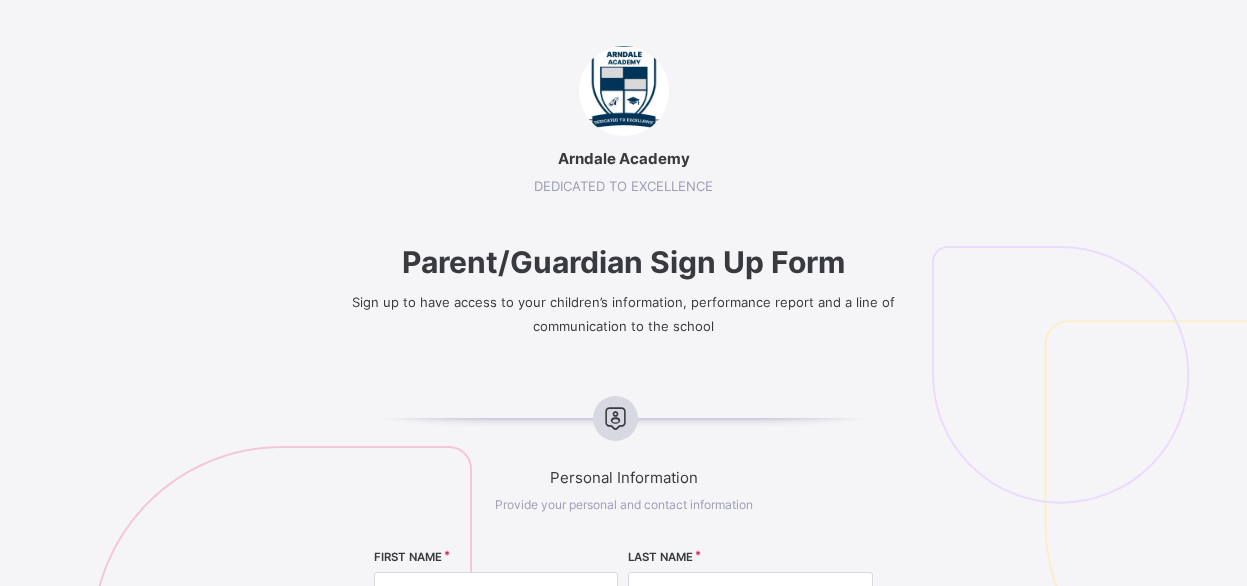 select on "**" 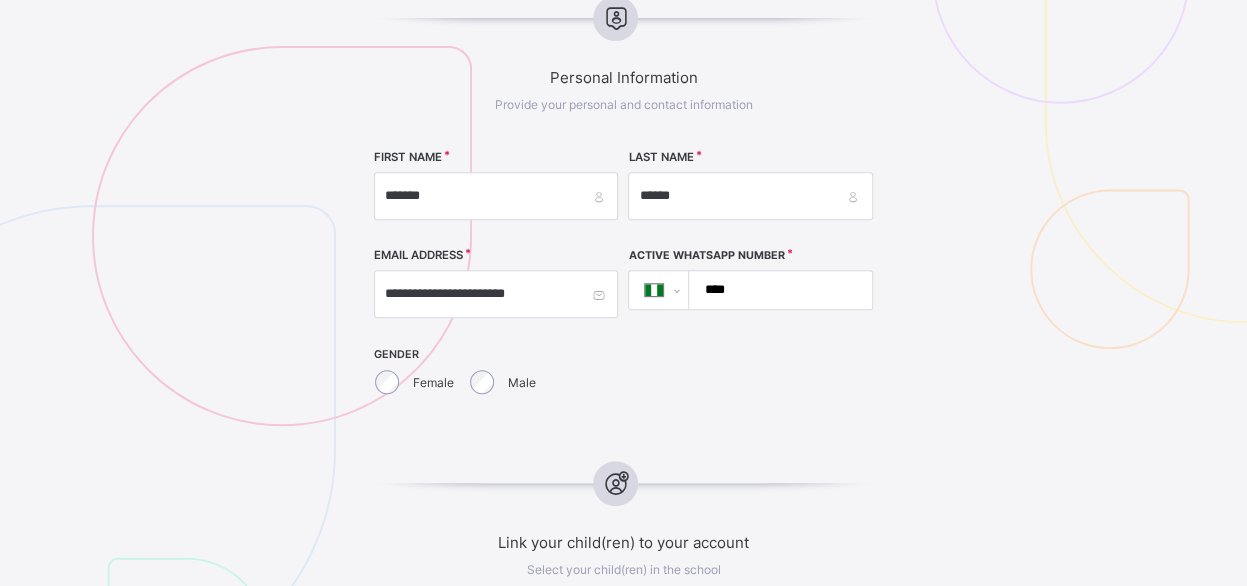 type on "**********" 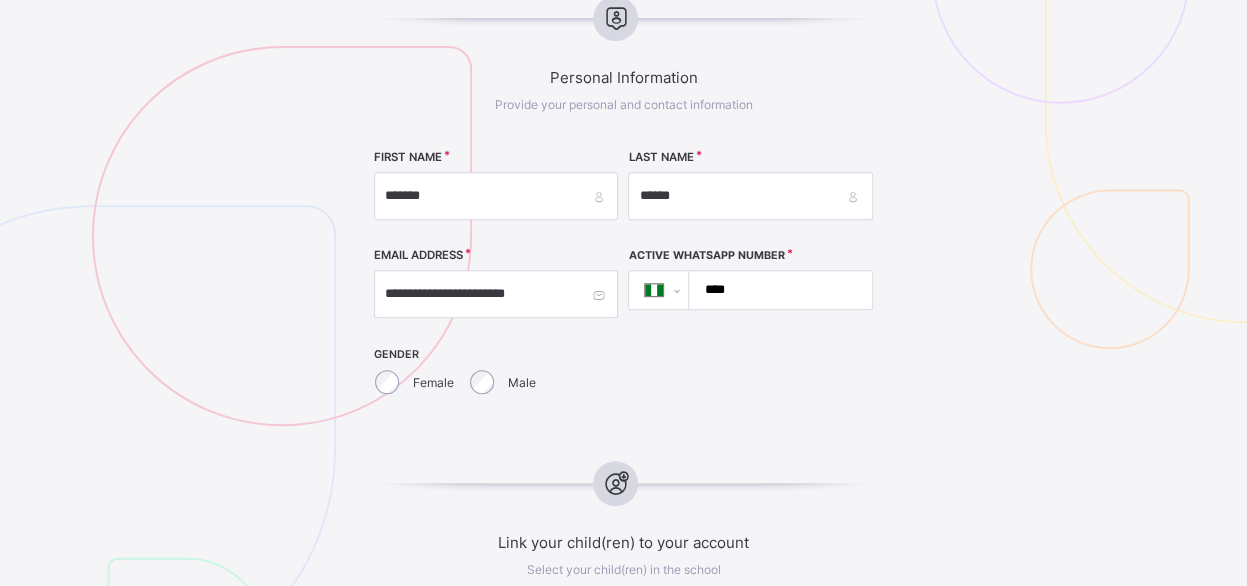 type on "**********" 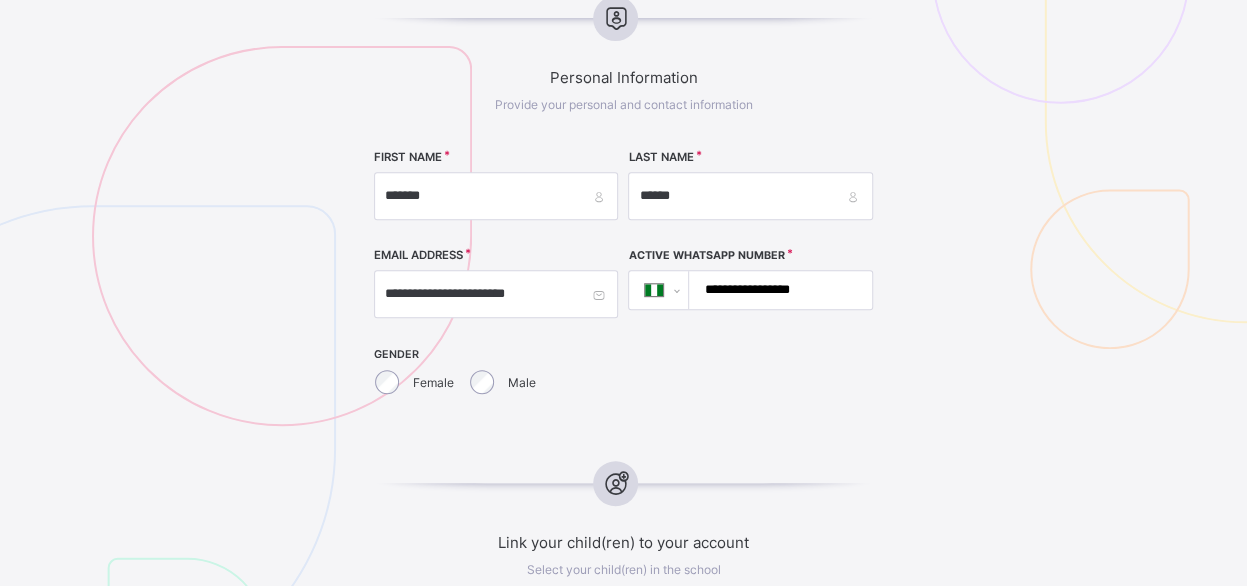 click on "Female" at bounding box center [415, 382] 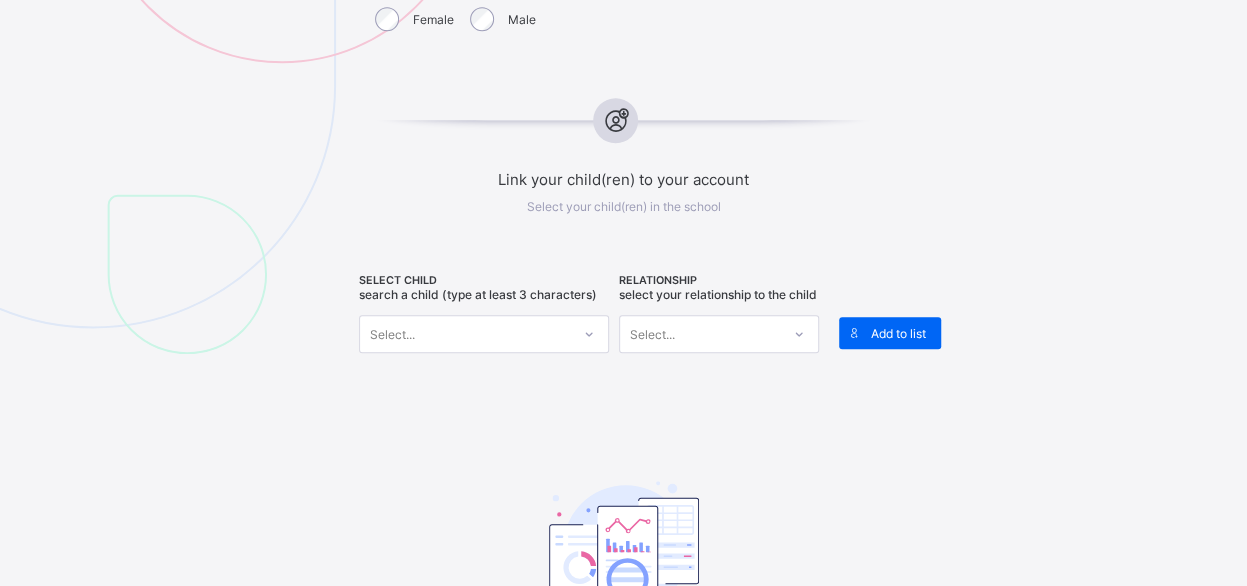 scroll, scrollTop: 800, scrollLeft: 0, axis: vertical 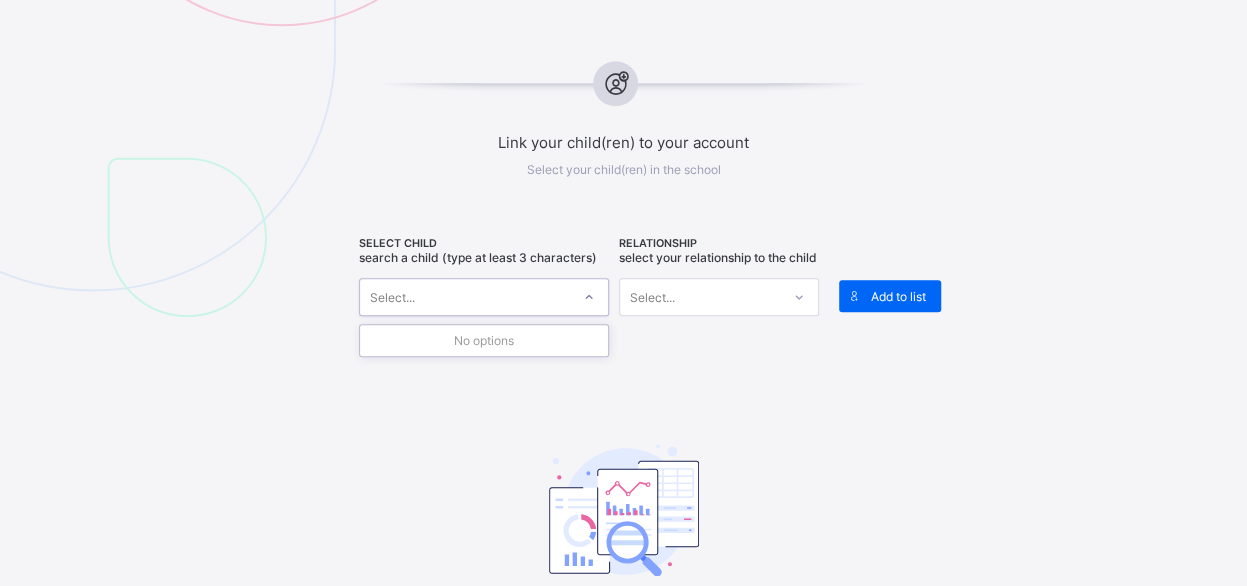 click on "Select..." at bounding box center (465, 297) 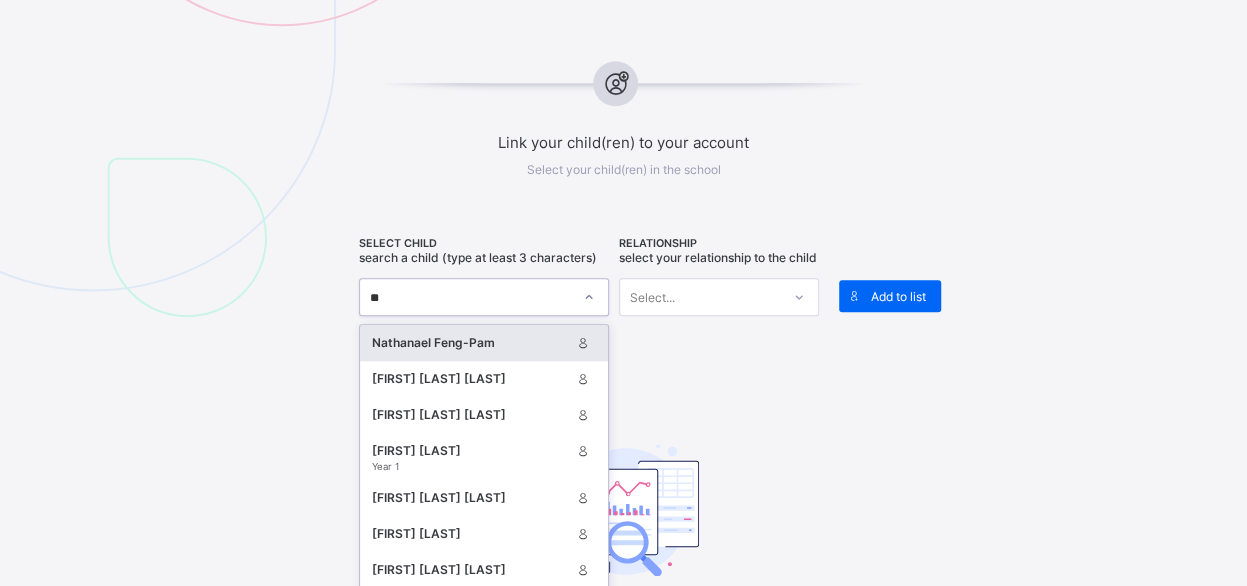 type on "***" 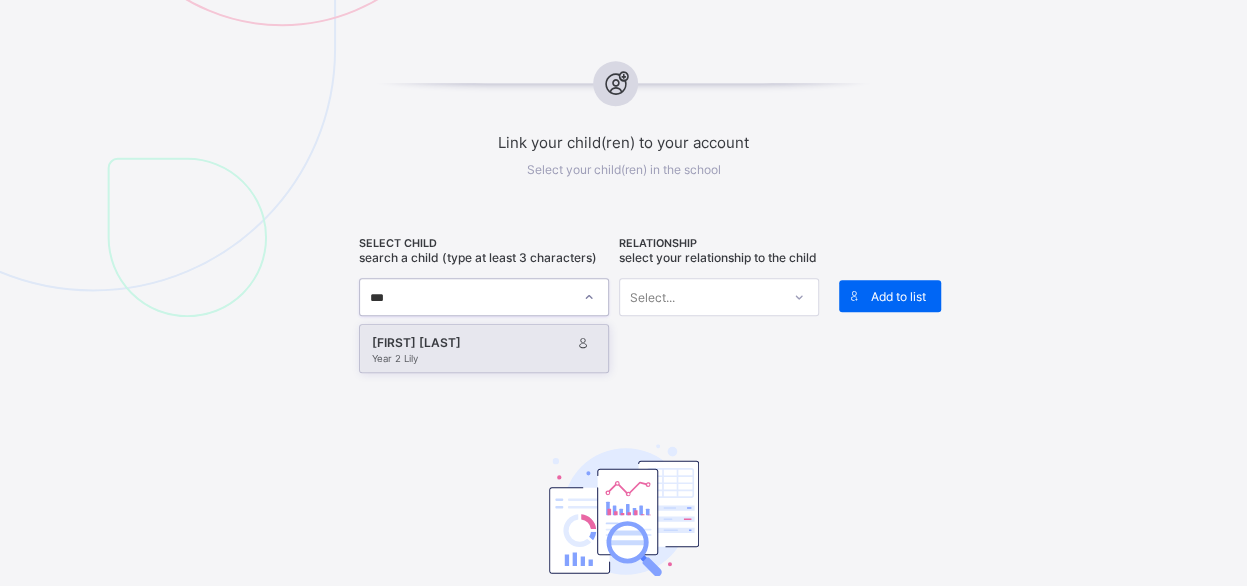 click on "[FIRST] [LAST]" at bounding box center [471, 343] 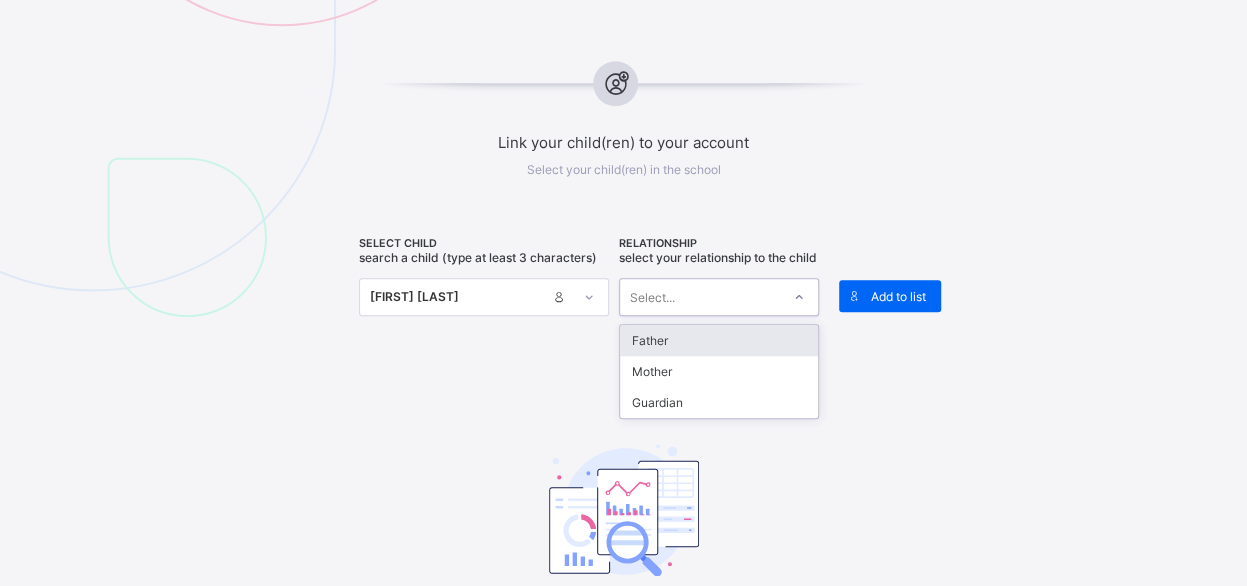 click at bounding box center [799, 297] 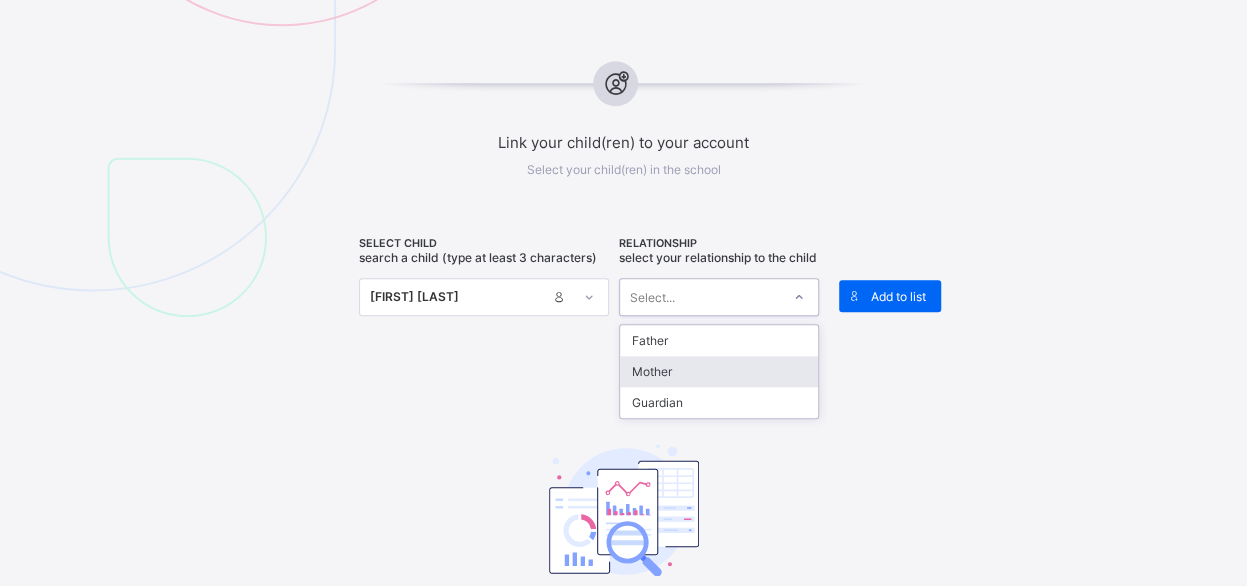 click on "Mother" at bounding box center (719, 371) 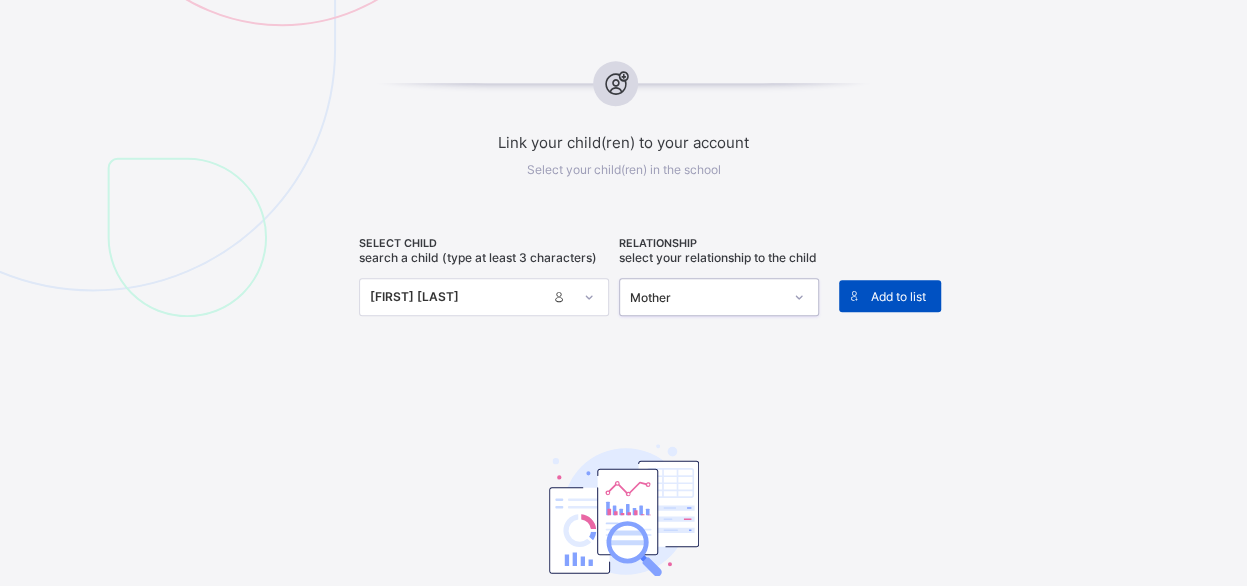 click on "Add to list" at bounding box center (898, 296) 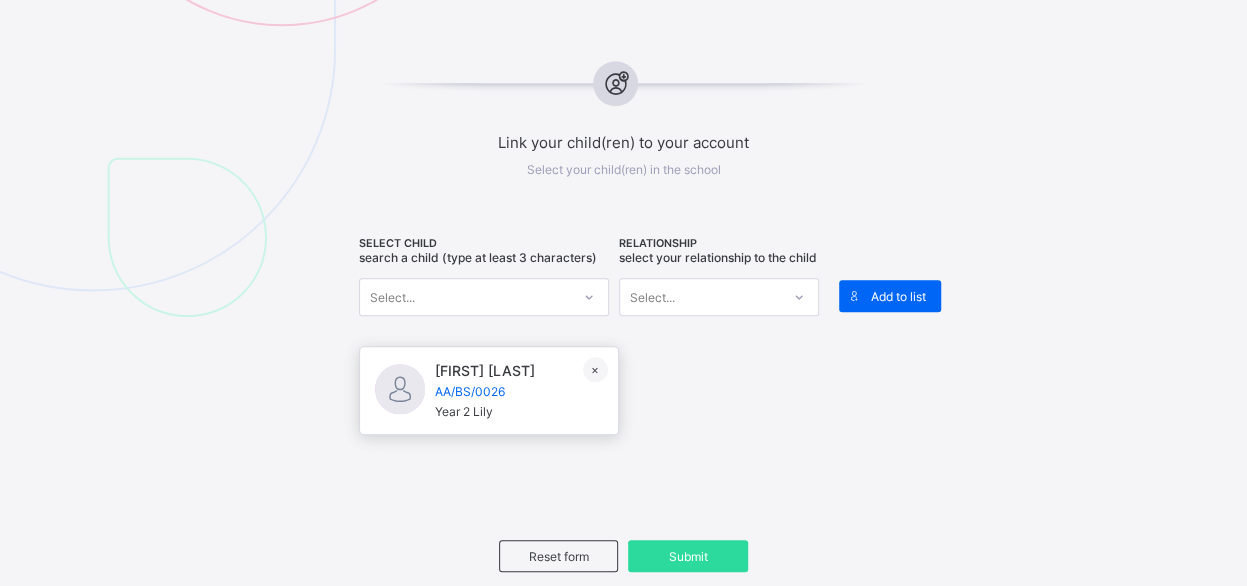 scroll, scrollTop: 900, scrollLeft: 0, axis: vertical 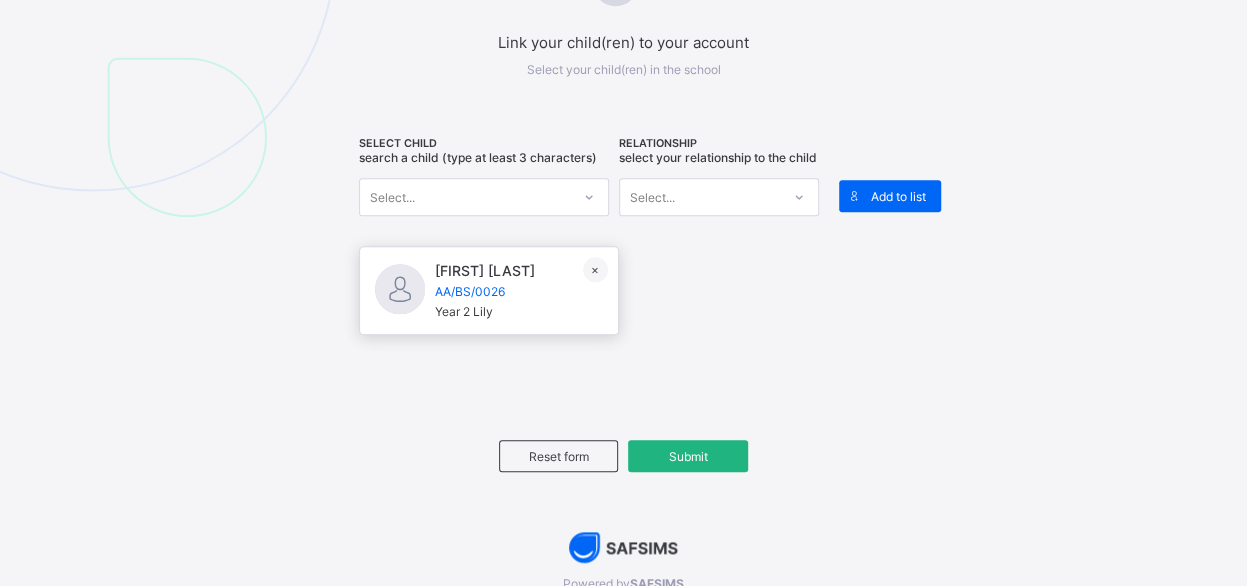 click on "Submit" at bounding box center (688, 456) 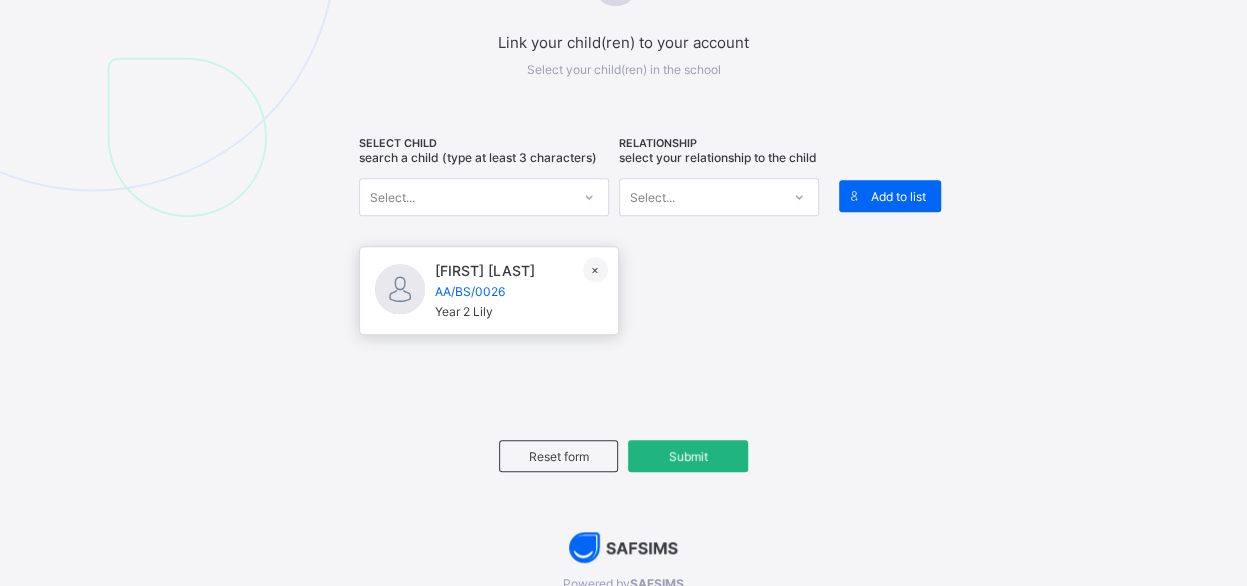type 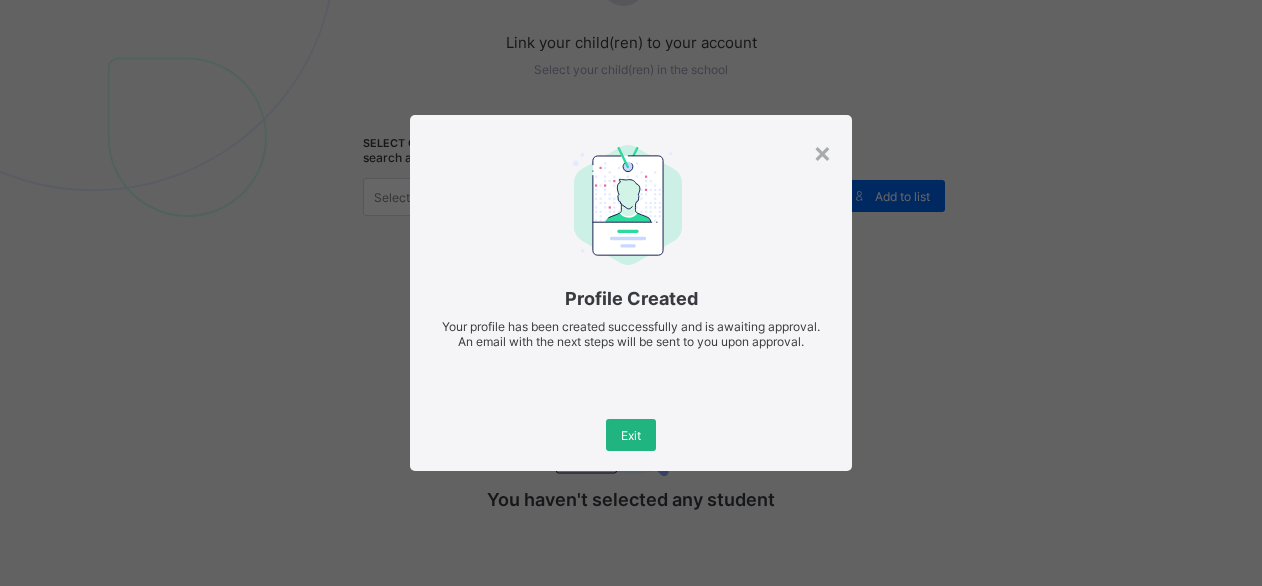 click on "Exit" at bounding box center [631, 435] 